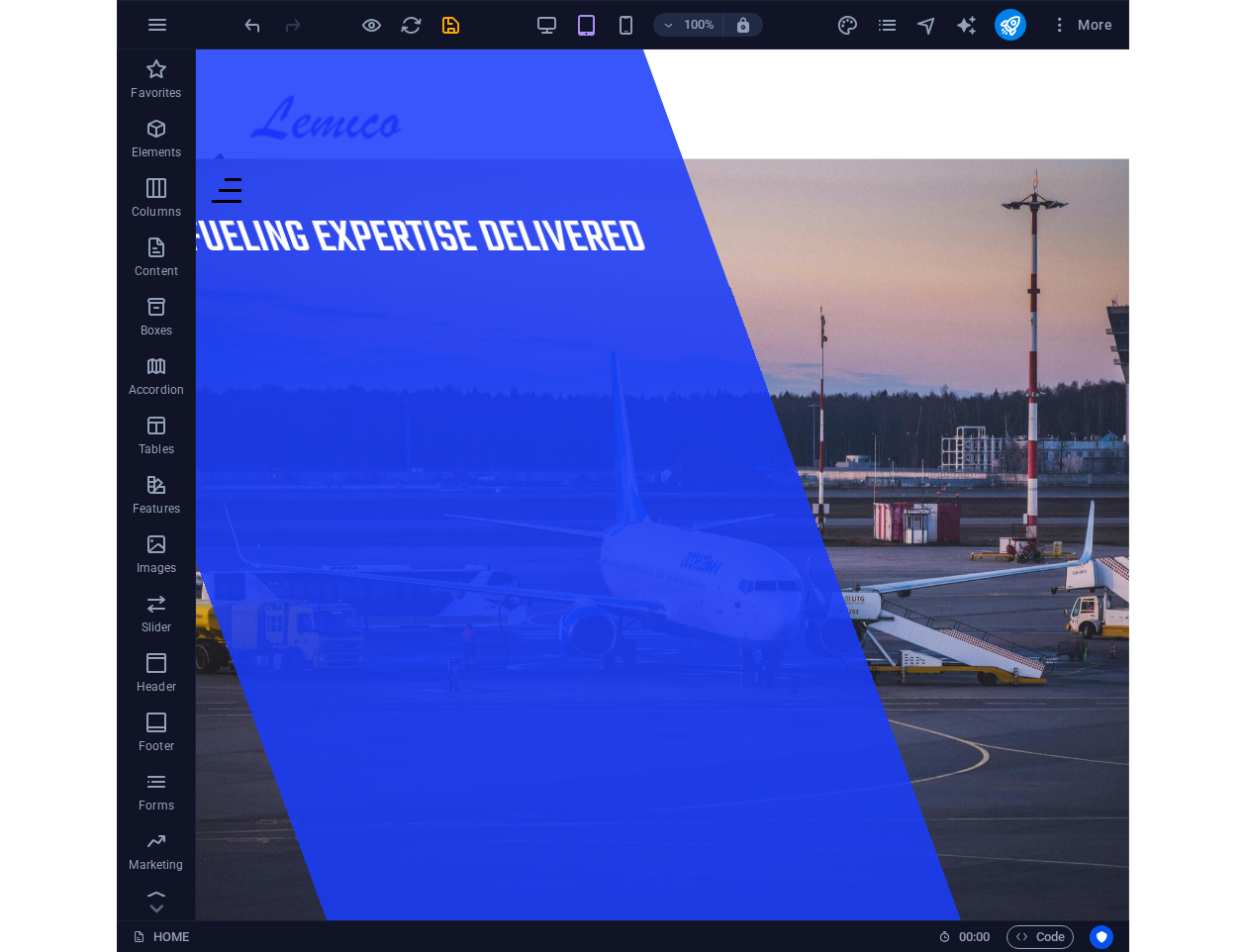 scroll, scrollTop: 0, scrollLeft: 0, axis: both 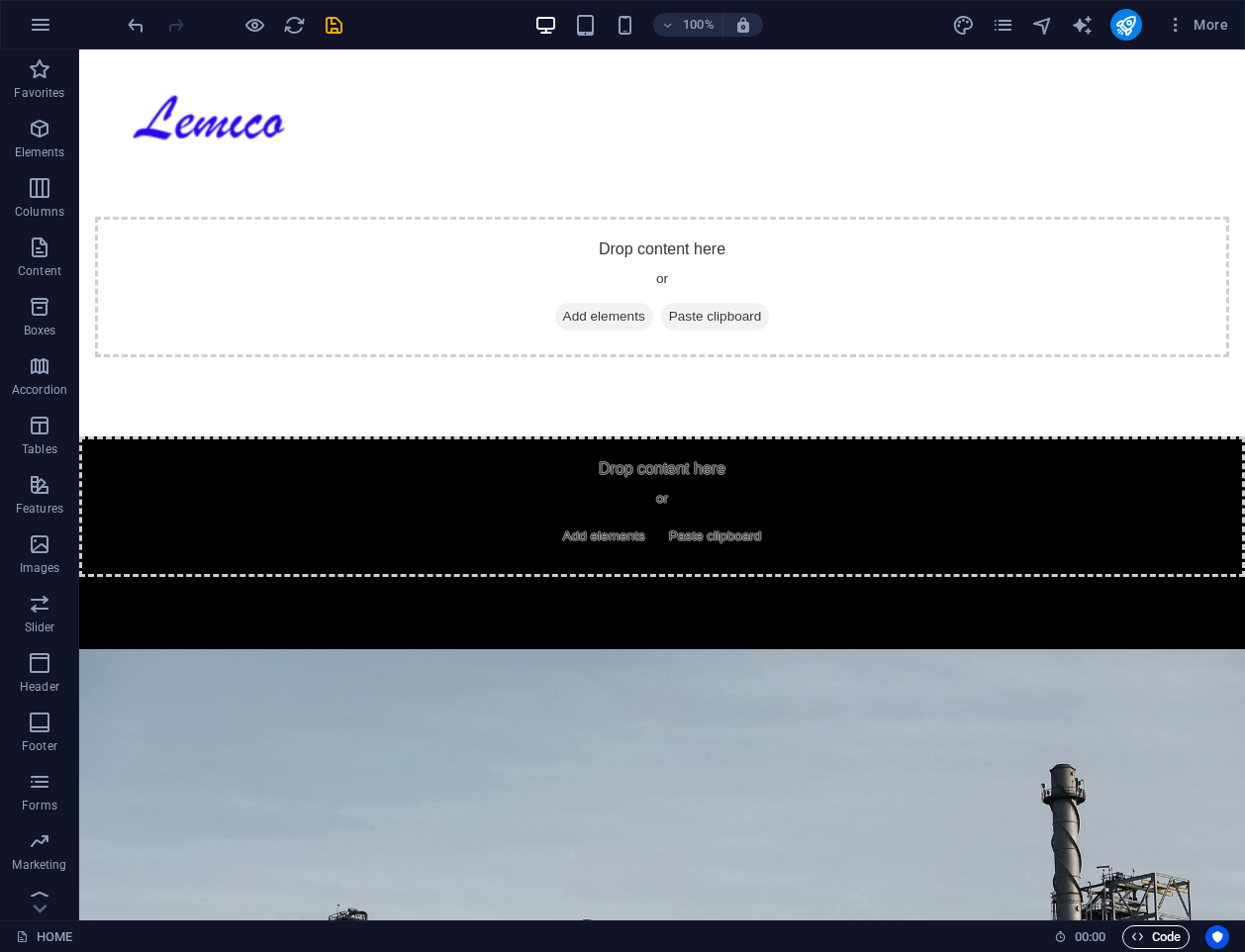 click on "Code" at bounding box center (1156, 937) 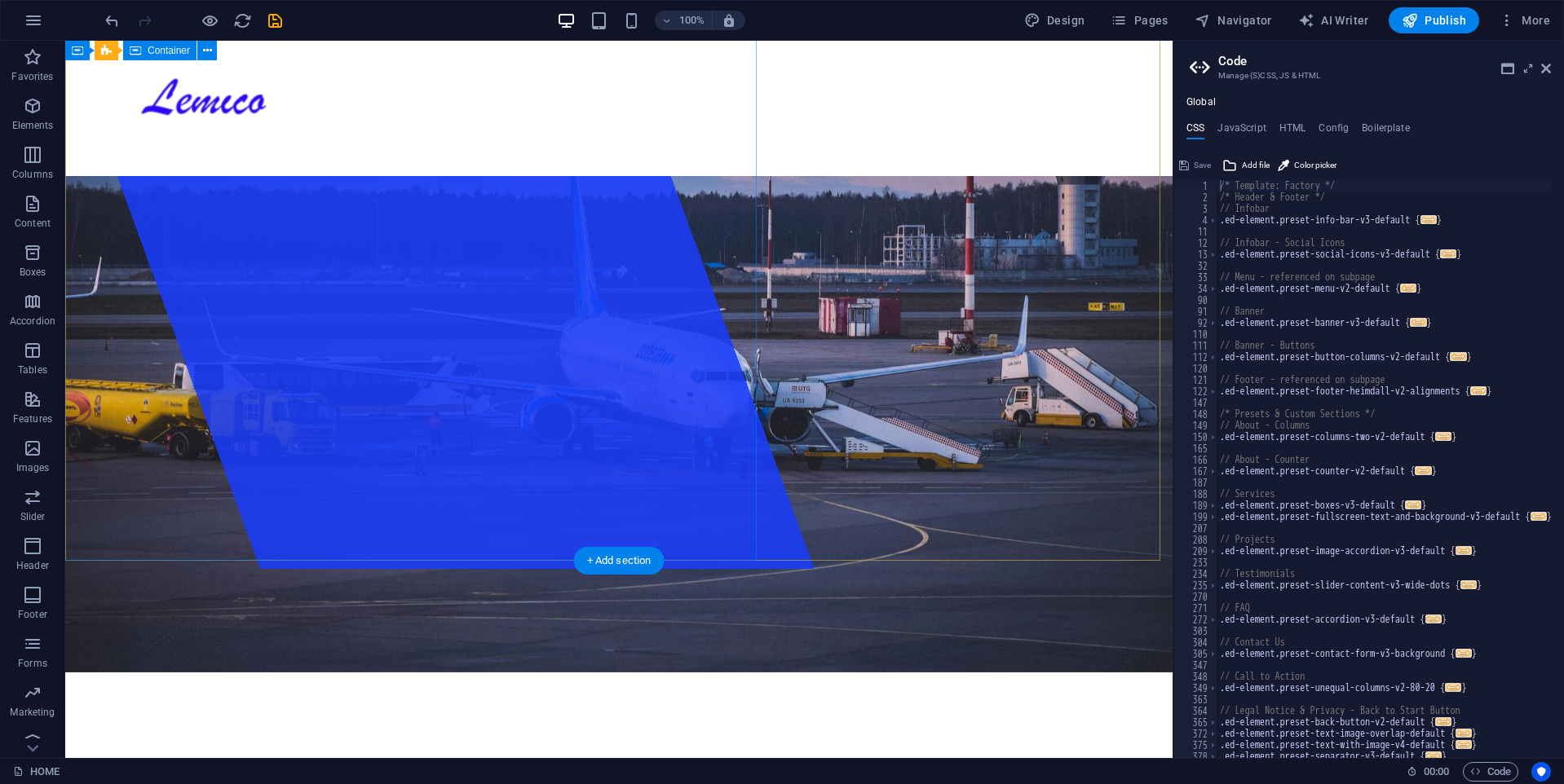 scroll, scrollTop: 188, scrollLeft: 0, axis: vertical 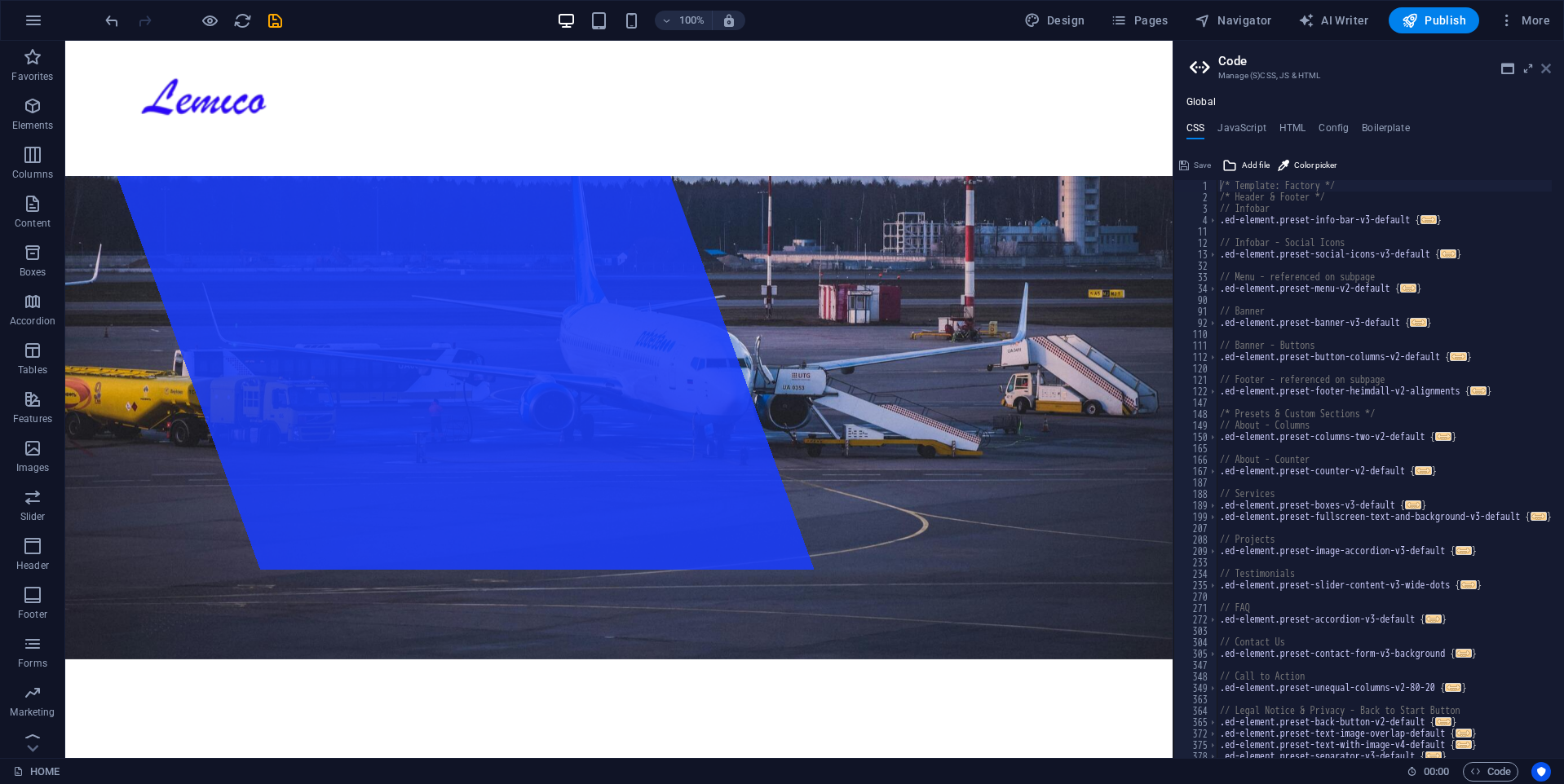 click at bounding box center [1546, 68] 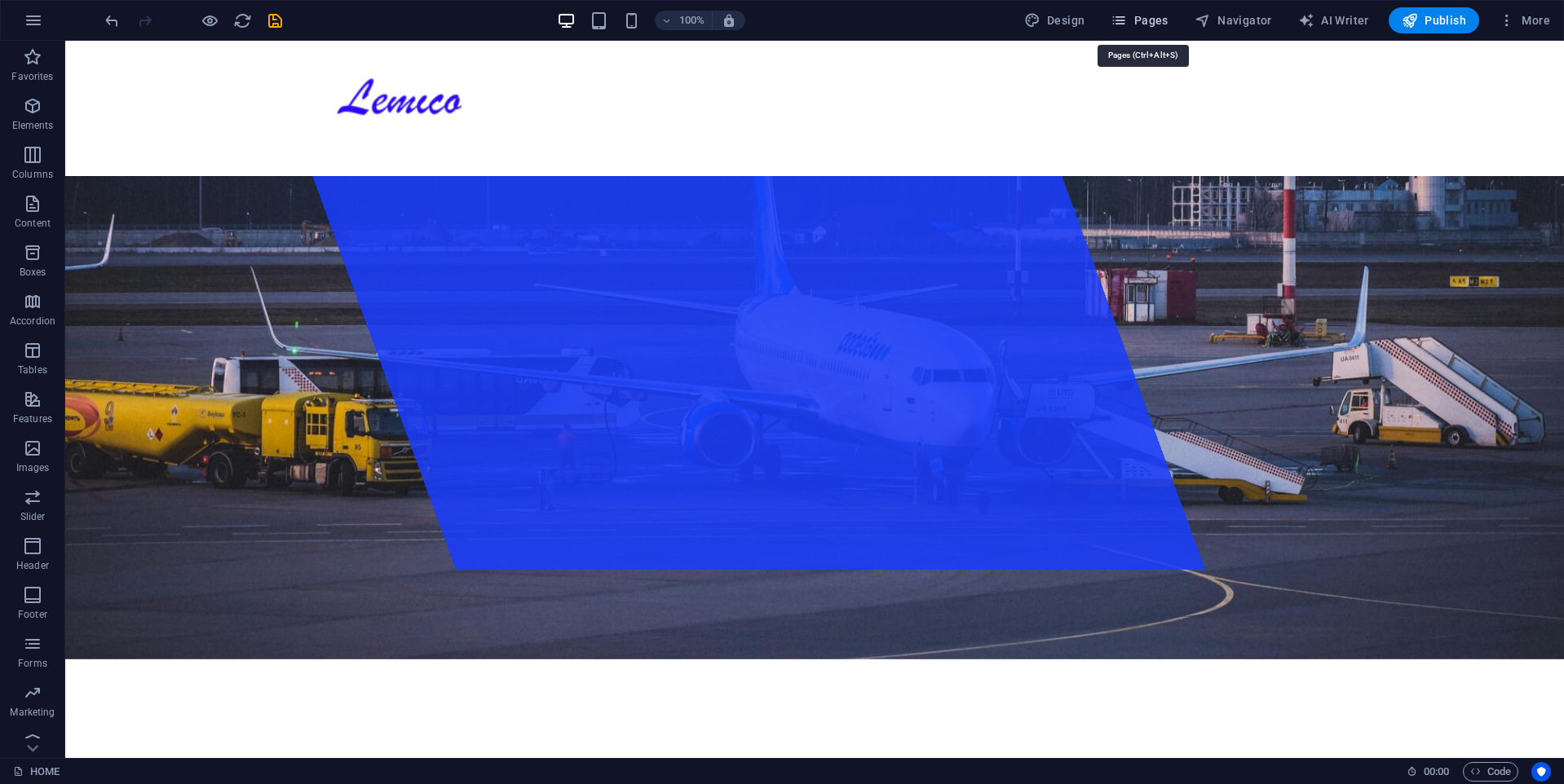 click on "Pages" at bounding box center [1139, 20] 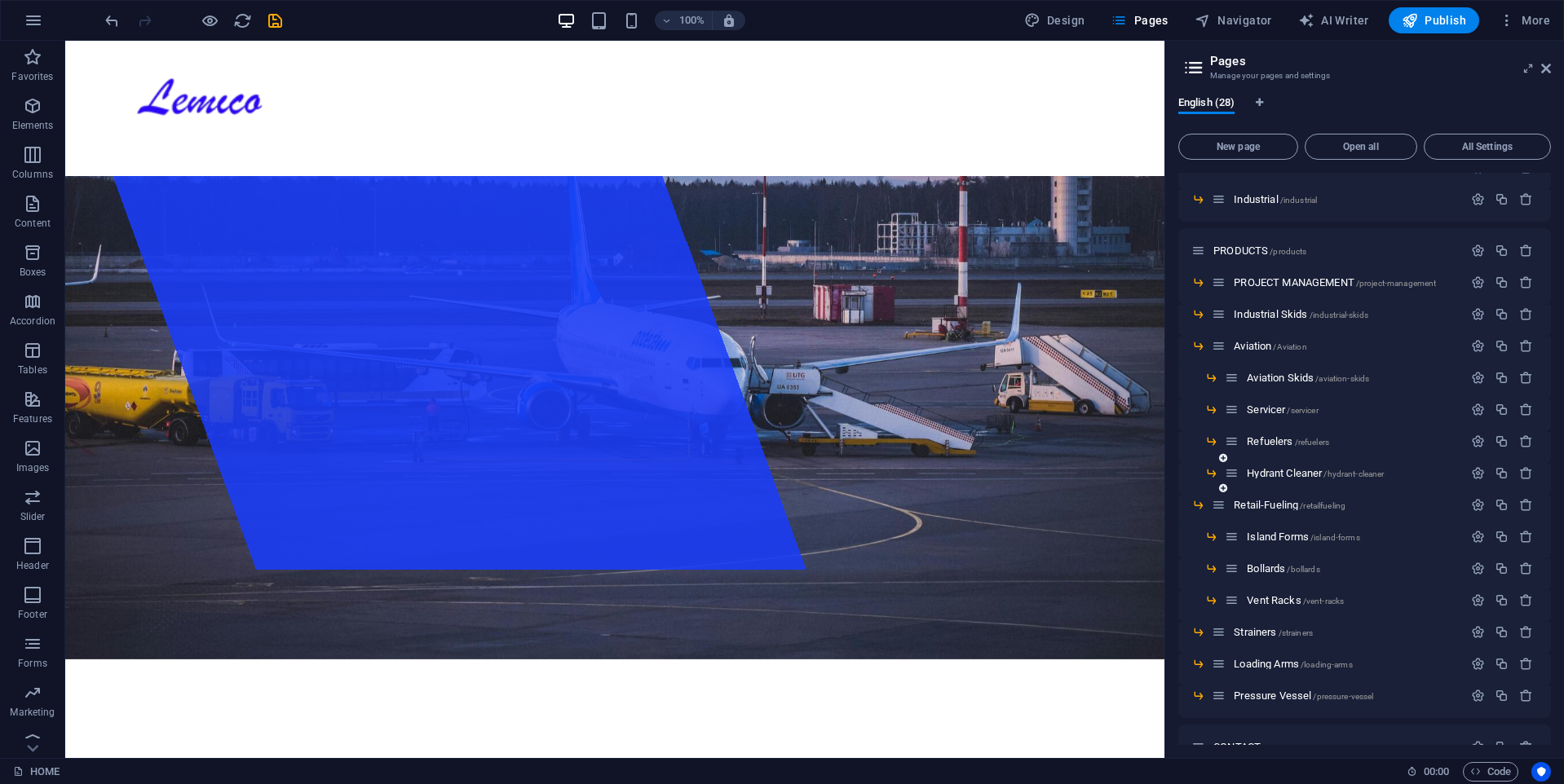 scroll, scrollTop: 474, scrollLeft: 0, axis: vertical 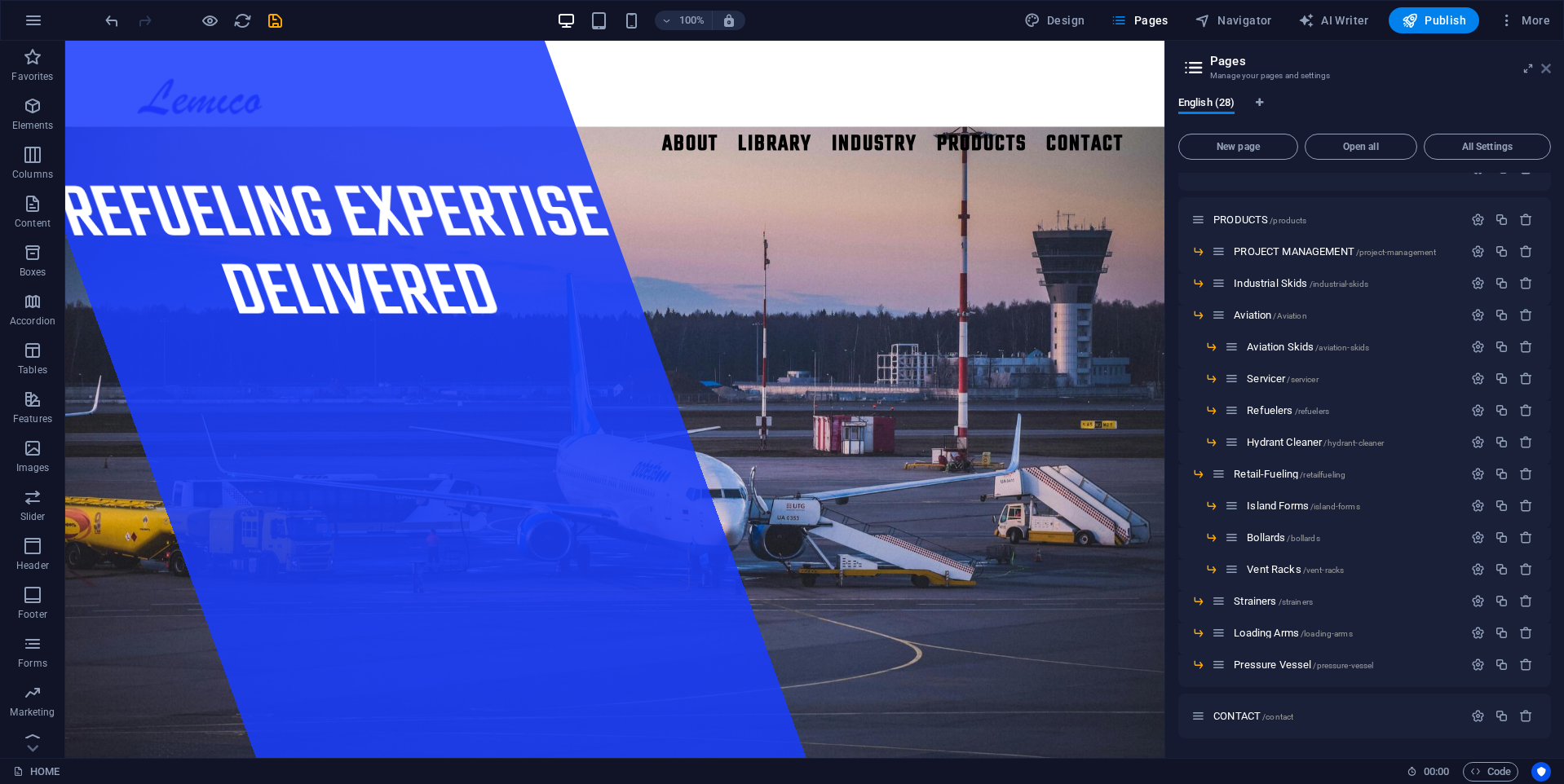 drag, startPoint x: 1545, startPoint y: 71, endPoint x: 1479, endPoint y: 29, distance: 78.23043 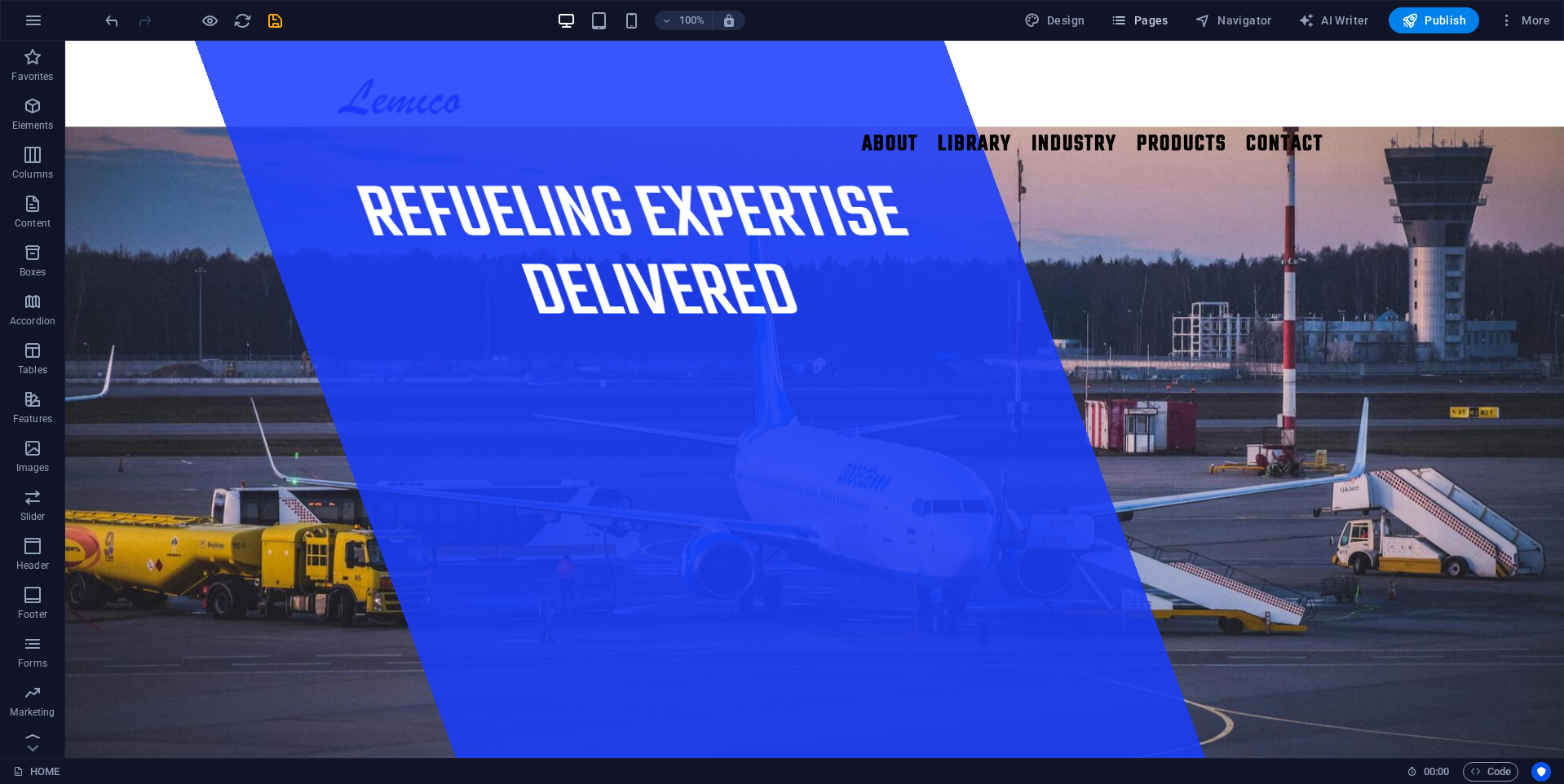 click on "Pages" at bounding box center (1139, 20) 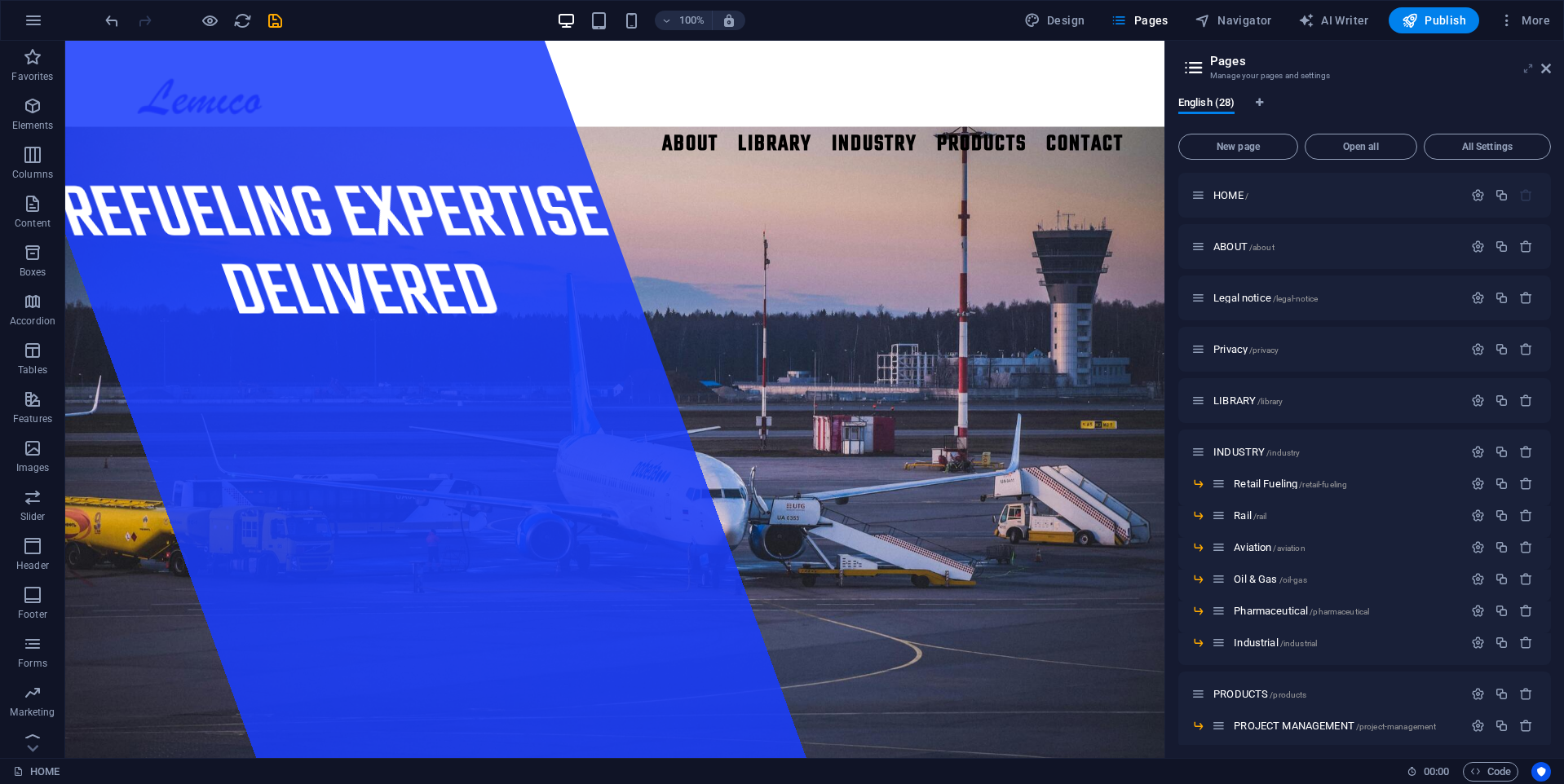 click at bounding box center (1528, 68) 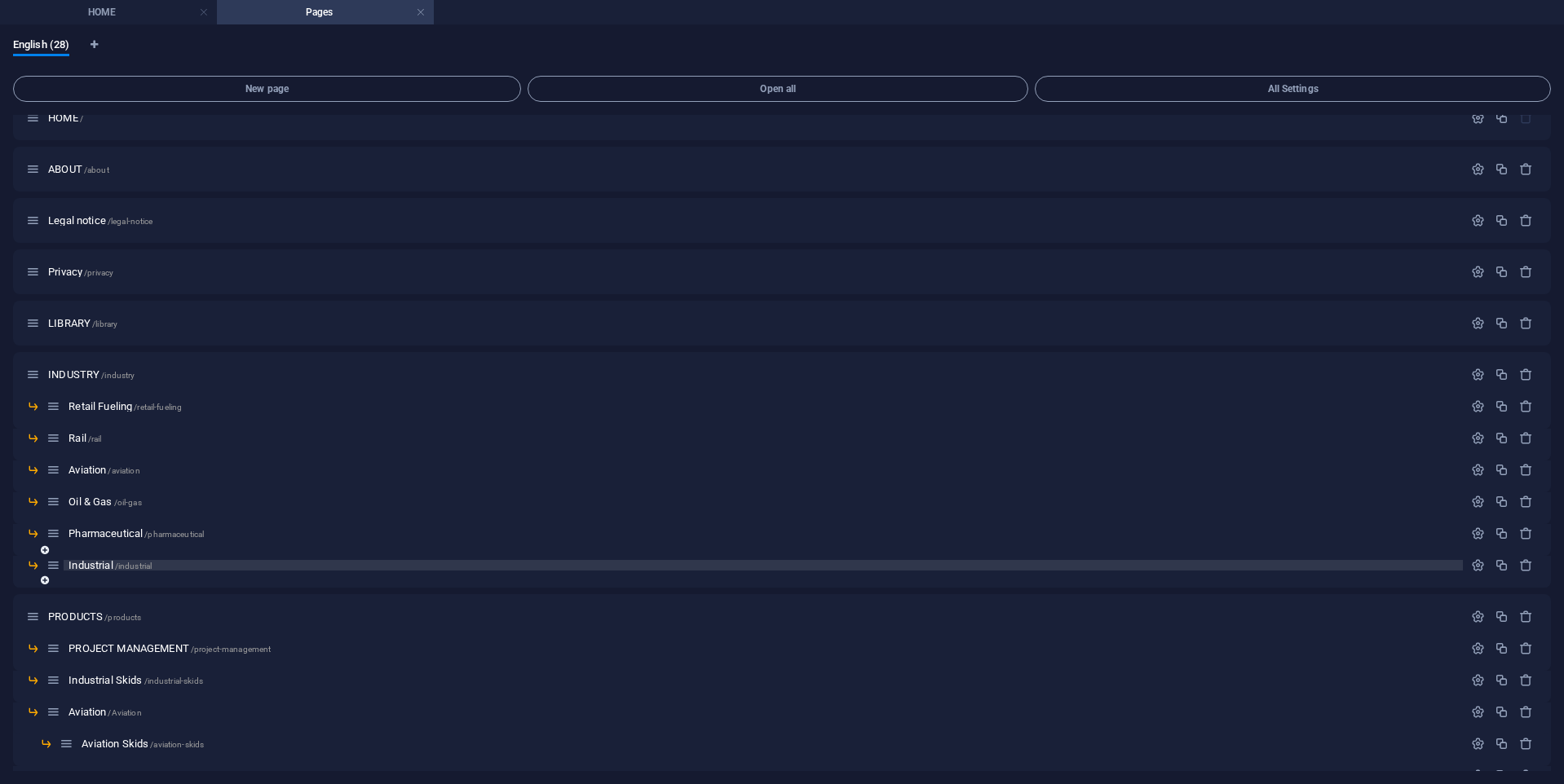 scroll, scrollTop: 0, scrollLeft: 0, axis: both 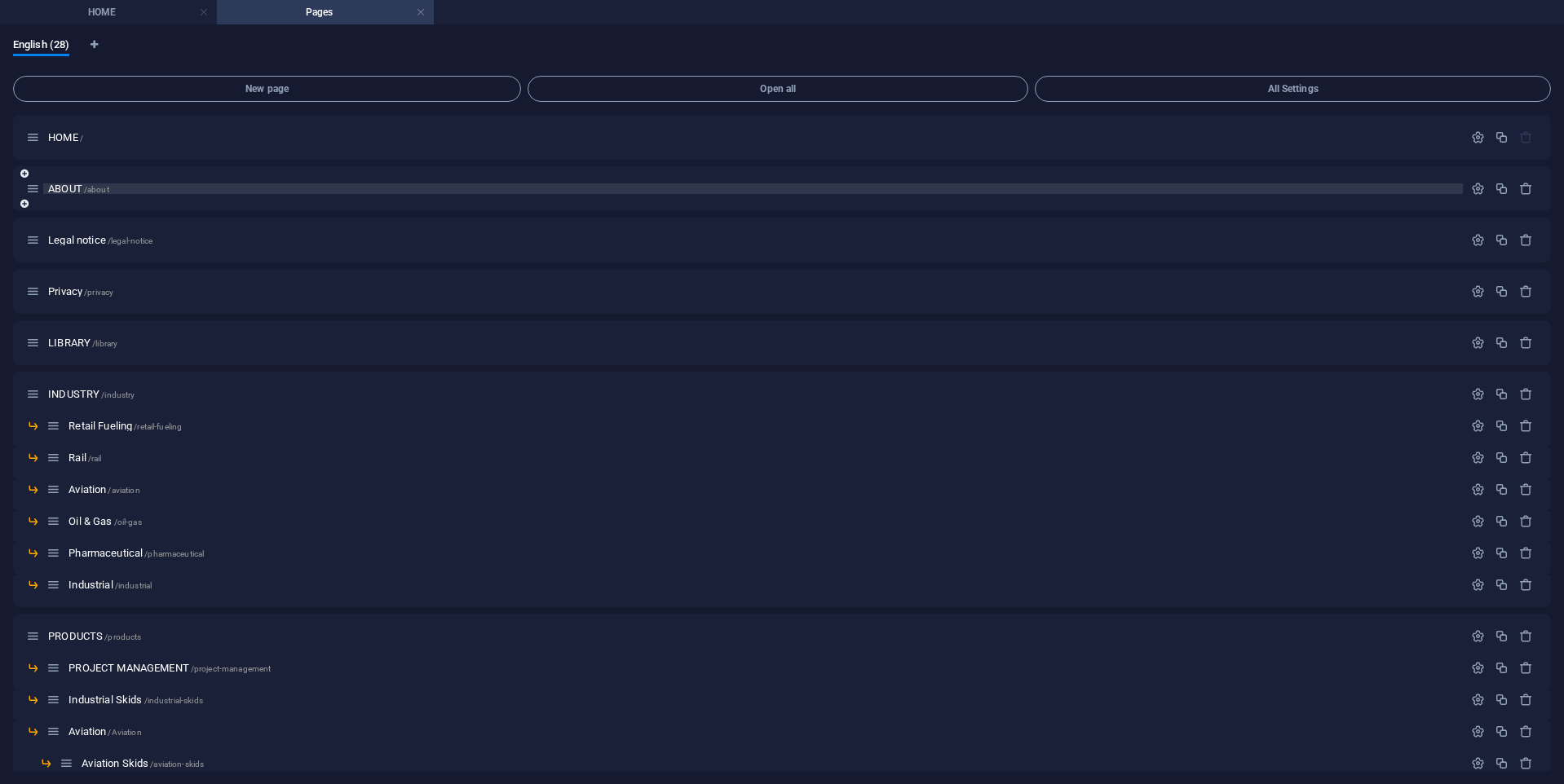 click on "/about" at bounding box center [96, 189] 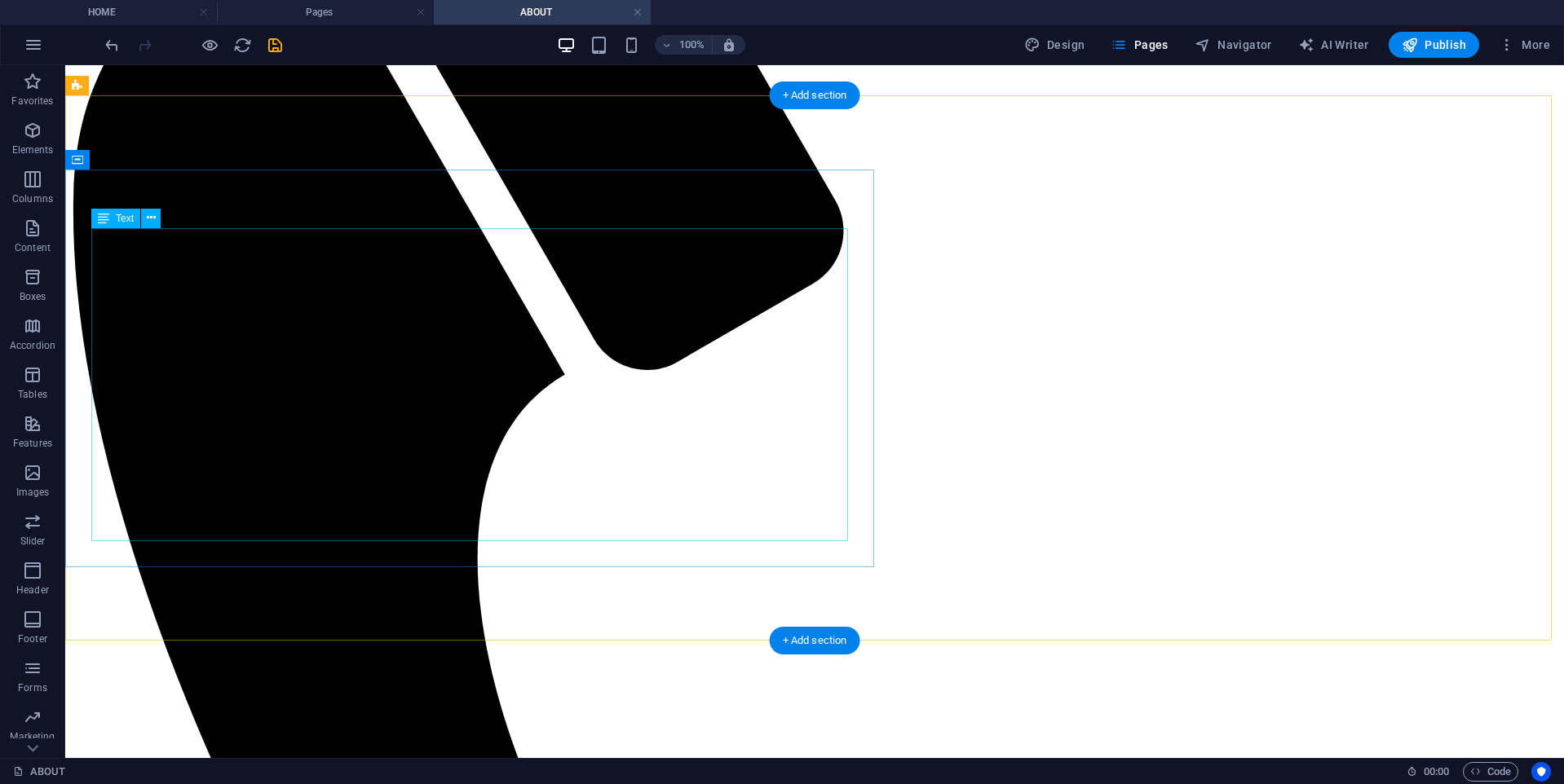 scroll, scrollTop: 978, scrollLeft: 0, axis: vertical 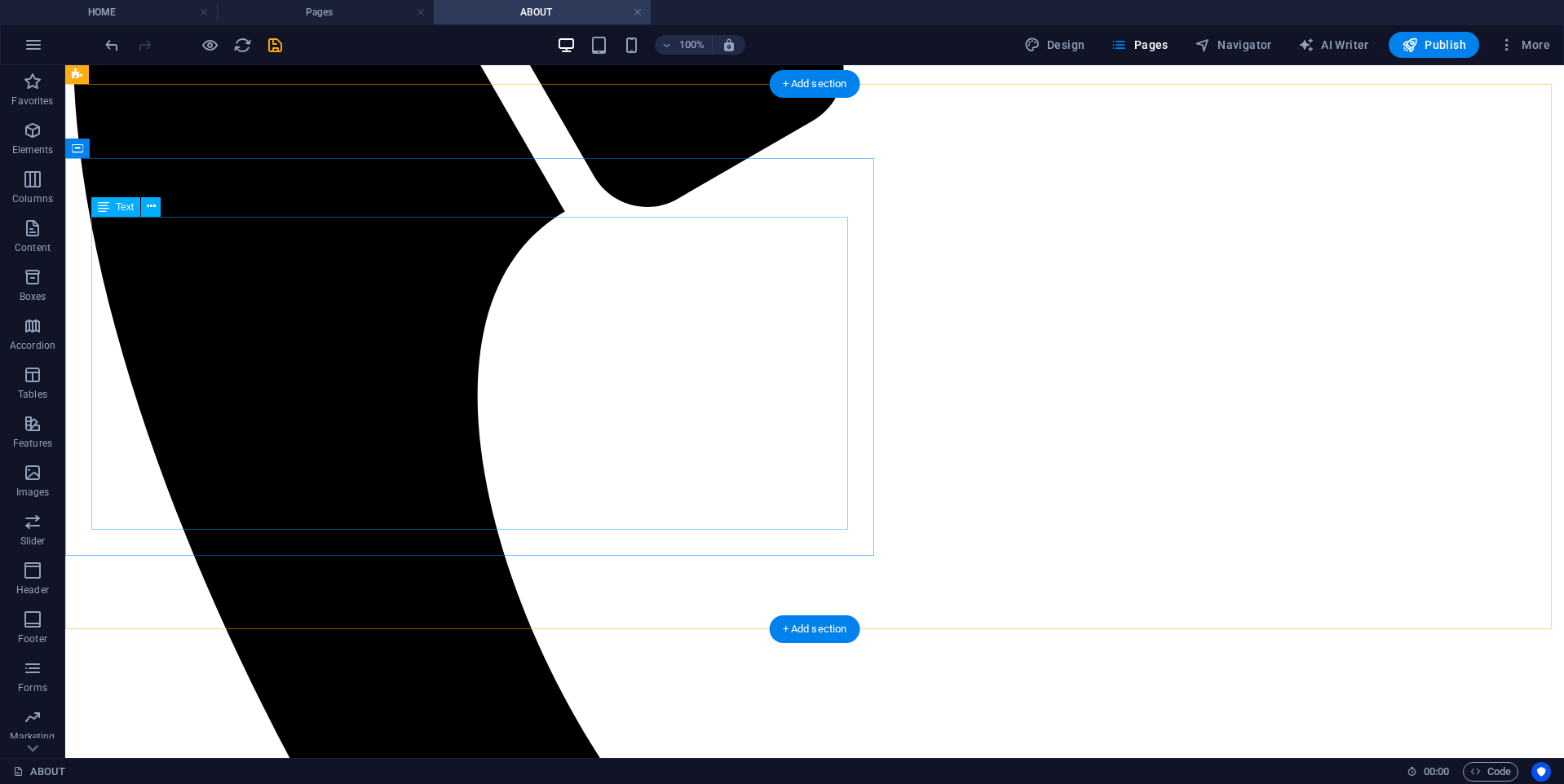 click on "LEMICO has evolved from its pioneering roots into a globally trusted name in aviation fuel refueling and filtration technologies. With a footprint spanning North America, Europe, and Asia, LEMICO is known not just for its reach, but for the legacy it has built—one defined by engineering excellence, innovation, and an uncompromising commitment to jet fuel integrity. As specialists in aviation refueling equipment, LEMICO brings unmatched expertise to the field. Its active involvement in shaping global standards—through organizations like the IATA Microbiology Committee and the CSA B836 Group—reinforces its reputation as a technical authority in jet fuel infrastructure and safety. For generations, LEMICO has supplied the world with advanced solutions tailored to every stage of aviation fuel handling—from refinery to runway. By combining deep industry knowledge with hands-on experience, LEMICO continues to raise the bar in jet fuel filtration, purification, and delivery." at bounding box center (815, 3555) 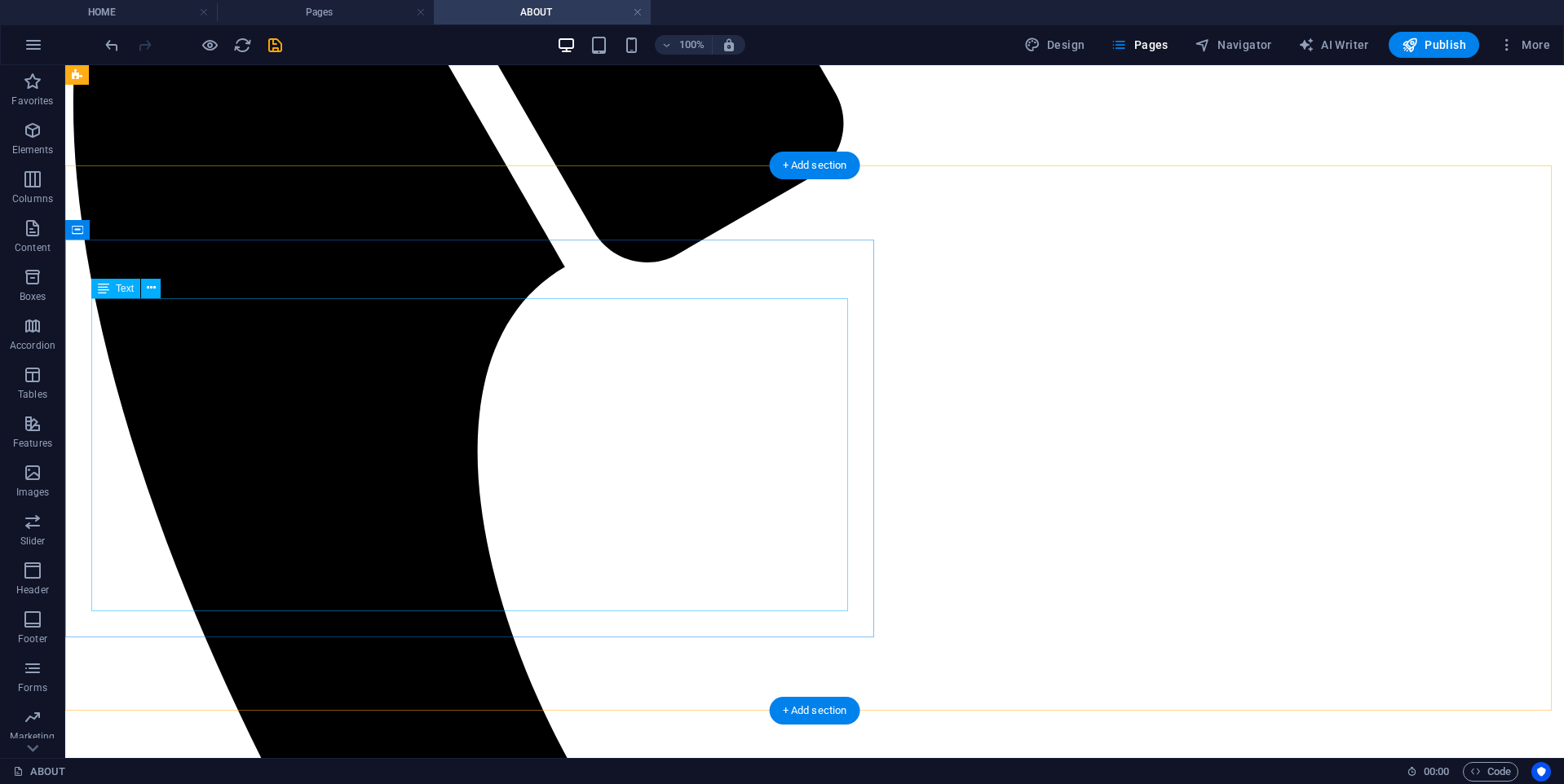 scroll, scrollTop: 896, scrollLeft: 0, axis: vertical 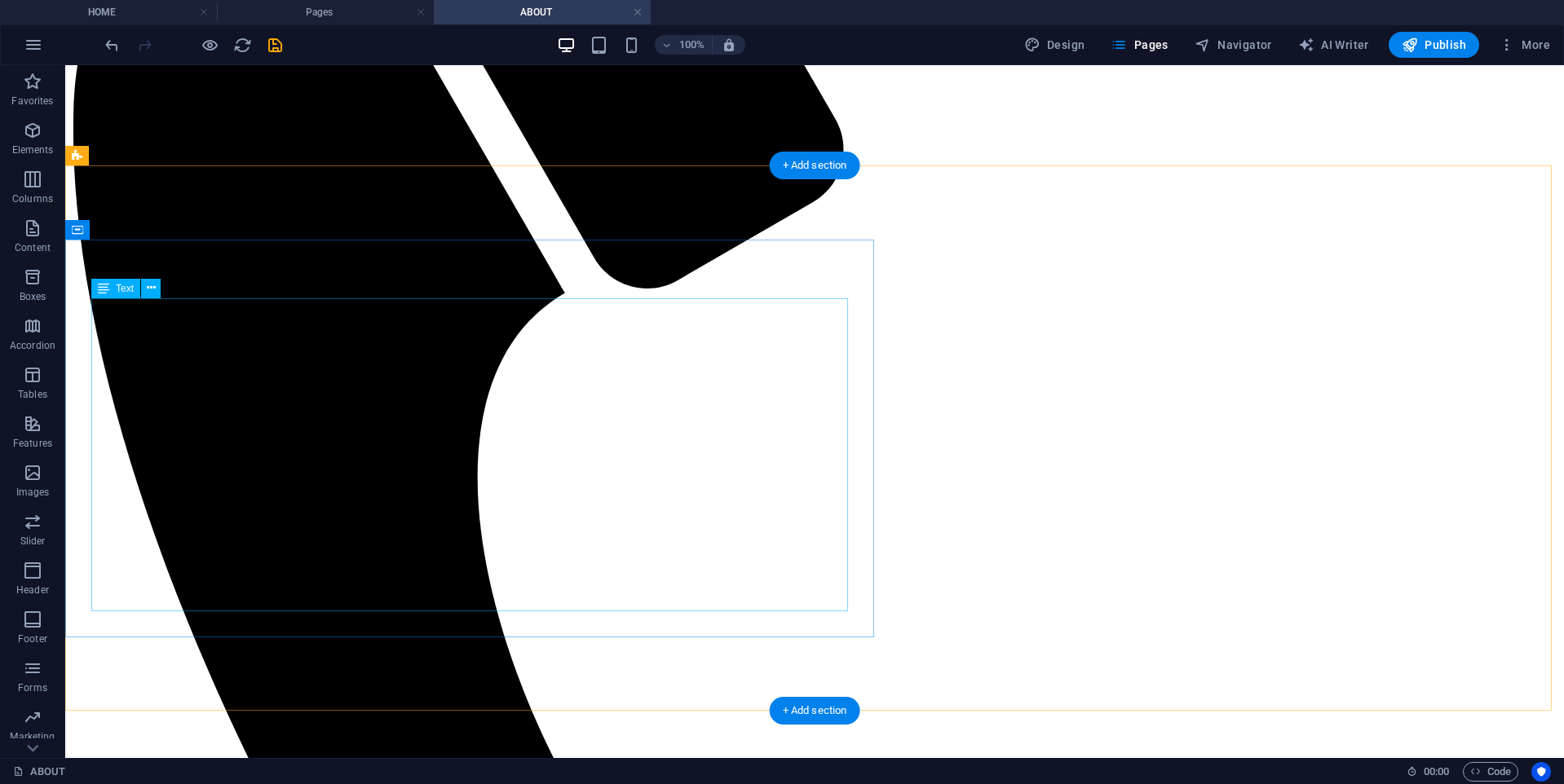click on "LEMICO has evolved from its pioneering roots into a globally trusted name in aviation fuel refueling and filtration technologies. With a footprint spanning North America, Europe, and Asia, LEMICO is known not just for its reach, but for the legacy it has built—one defined by engineering excellence, innovation, and an uncompromising commitment to jet fuel integrity. As specialists in aviation refueling equipment, LEMICO brings unmatched expertise to the field. Its active involvement in shaping global standards—through organizations like the IATA Microbiology Committee and the CSA B836 Group—reinforces its reputation as a technical authority in jet fuel infrastructure and safety. For generations, LEMICO has supplied the world with advanced solutions tailored to every stage of aviation fuel handling—from refinery to runway. By combining deep industry knowledge with hands-on experience, LEMICO continues to raise the bar in jet fuel filtration, purification, and delivery." at bounding box center (815, 3636) 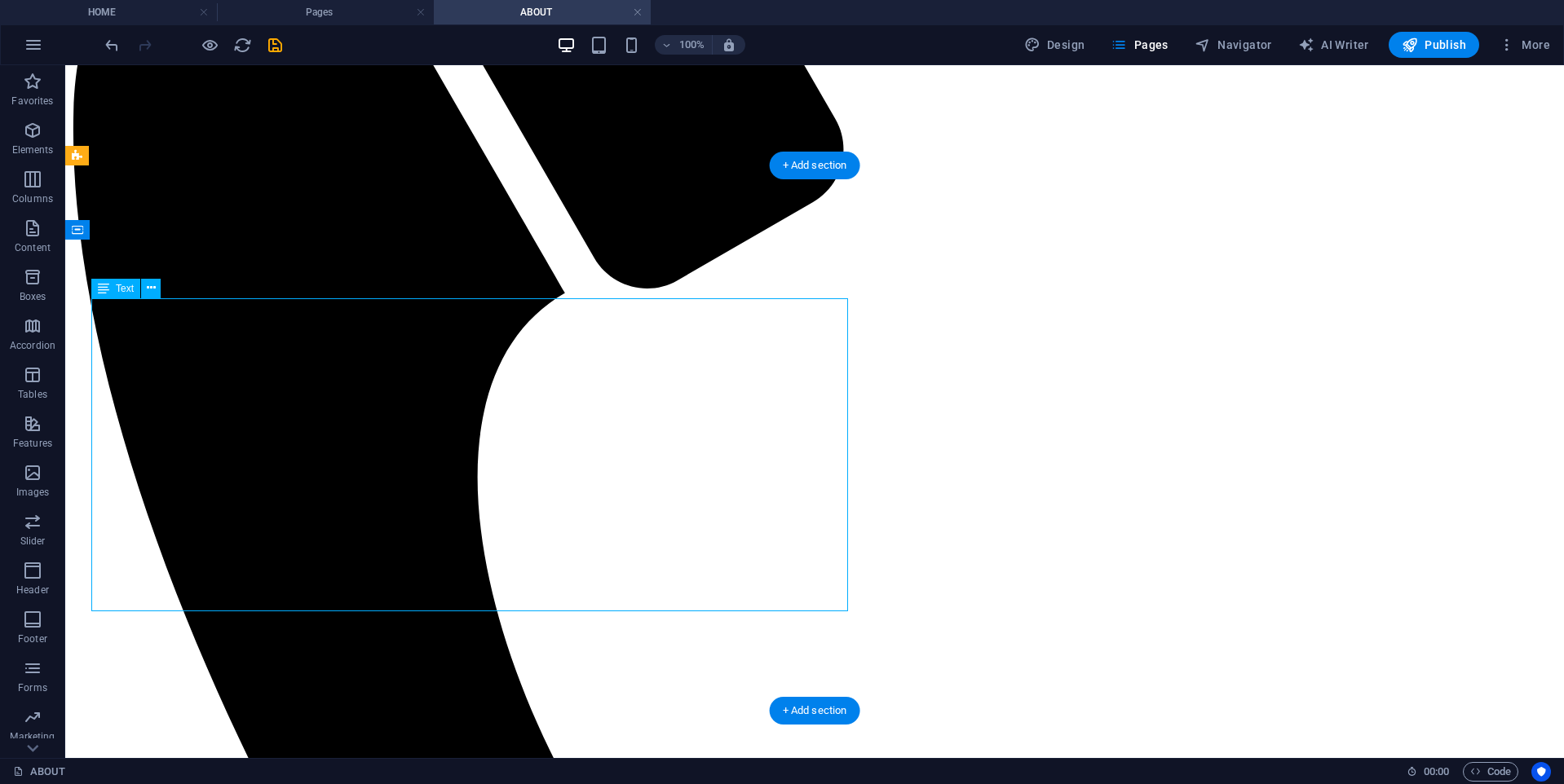 click on "LEMICO has evolved from its pioneering roots into a globally trusted name in aviation fuel refueling and filtration technologies. With a footprint spanning North America, Europe, and Asia, LEMICO is known not just for its reach, but for the legacy it has built—one defined by engineering excellence, innovation, and an uncompromising commitment to jet fuel integrity. As specialists in aviation refueling equipment, LEMICO brings unmatched expertise to the field. Its active involvement in shaping global standards—through organizations like the IATA Microbiology Committee and the CSA B836 Group—reinforces its reputation as a technical authority in jet fuel infrastructure and safety. For generations, LEMICO has supplied the world with advanced solutions tailored to every stage of aviation fuel handling—from refinery to runway. By combining deep industry knowledge with hands-on experience, LEMICO continues to raise the bar in jet fuel filtration, purification, and delivery." at bounding box center [815, 3636] 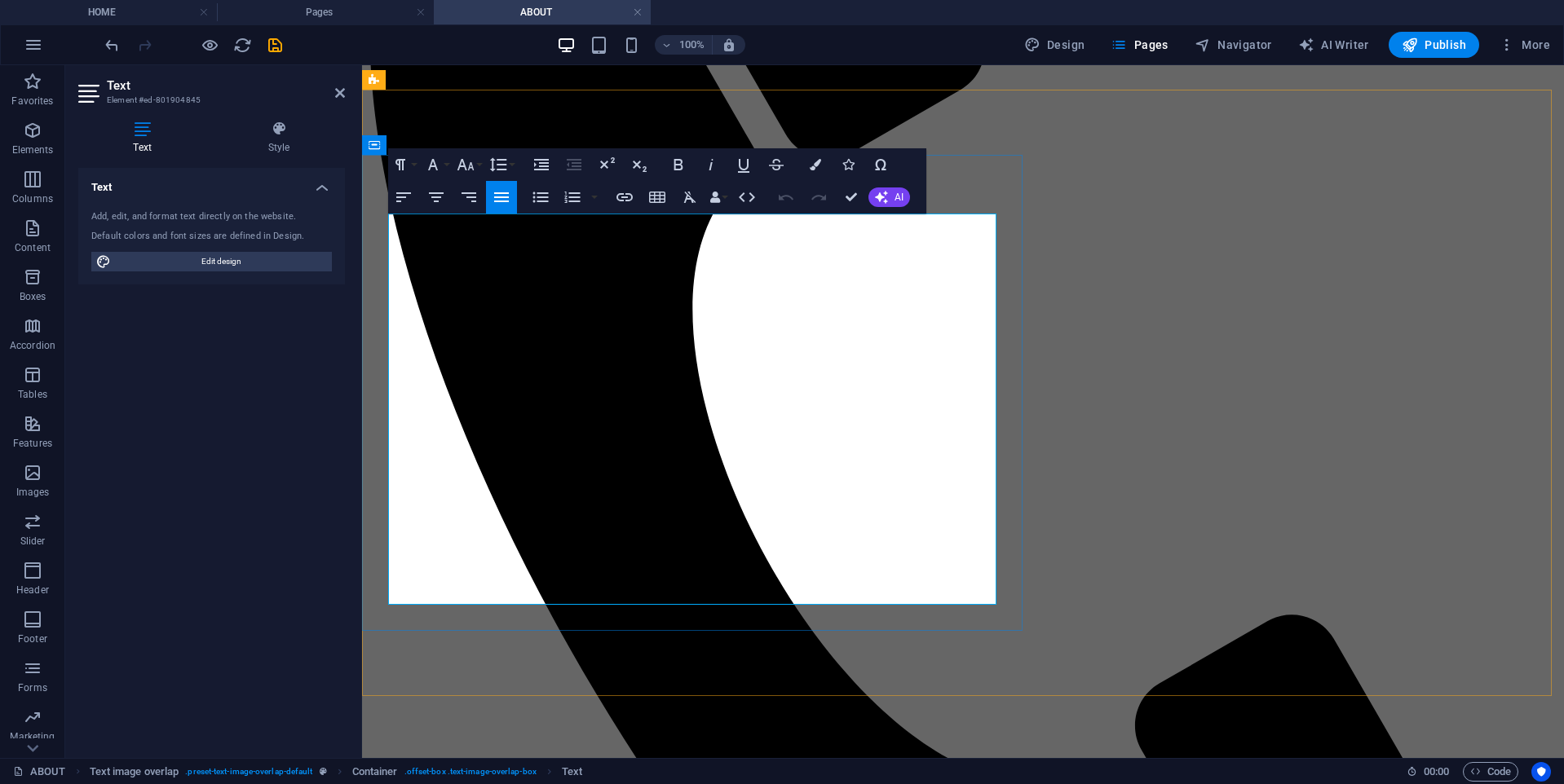 scroll, scrollTop: 932, scrollLeft: 0, axis: vertical 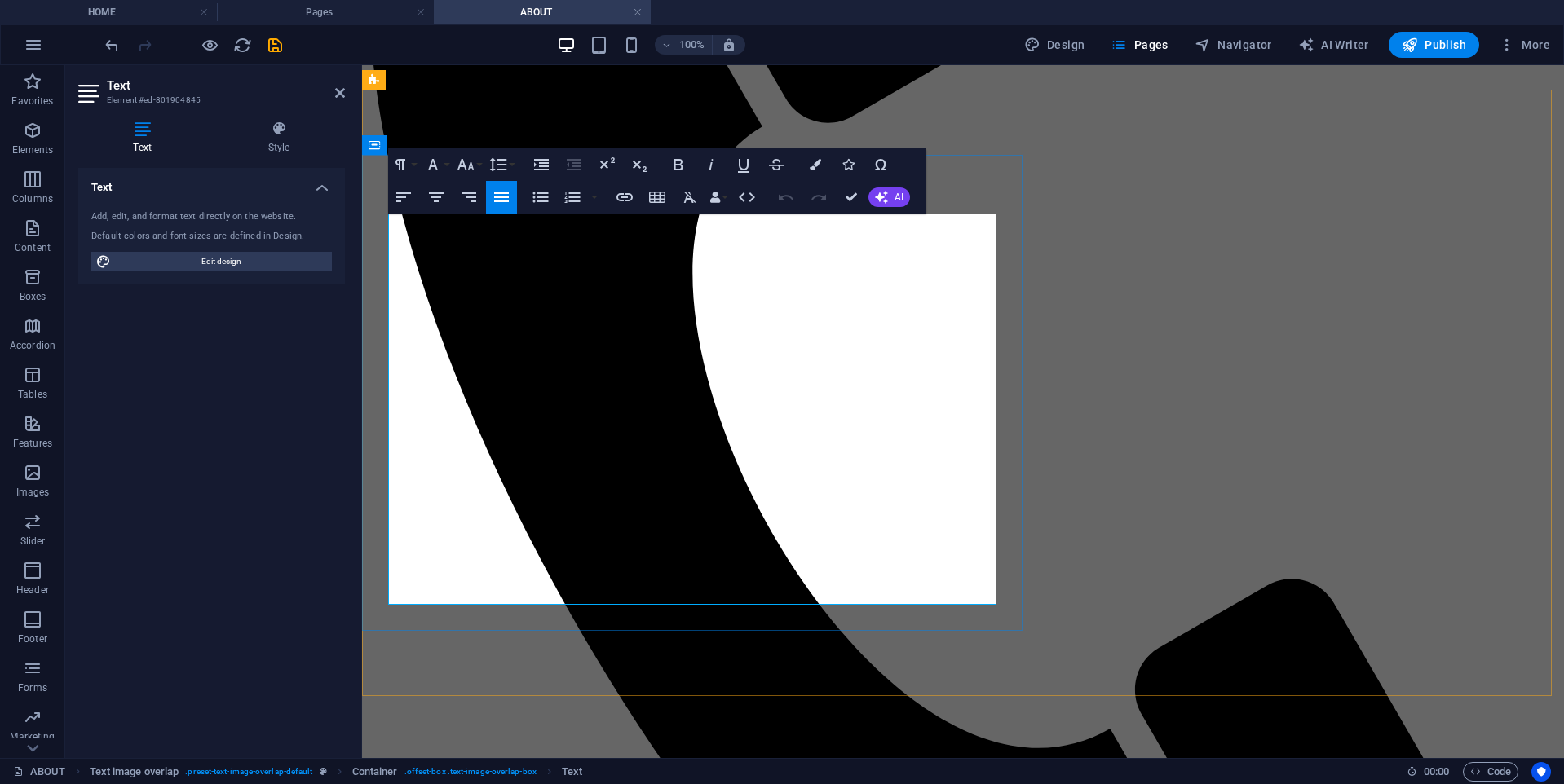 click on "As specialists in aviation refueling equipment, LEMICO brings unmatched expertise to the field. Its active involvement in shaping global standards—through organizations like the IATA Microbiology Committee and the CSA B836 Group—reinforces its reputation as a technical authority in jet fuel infrastructure and safety." at bounding box center [957, 2983] 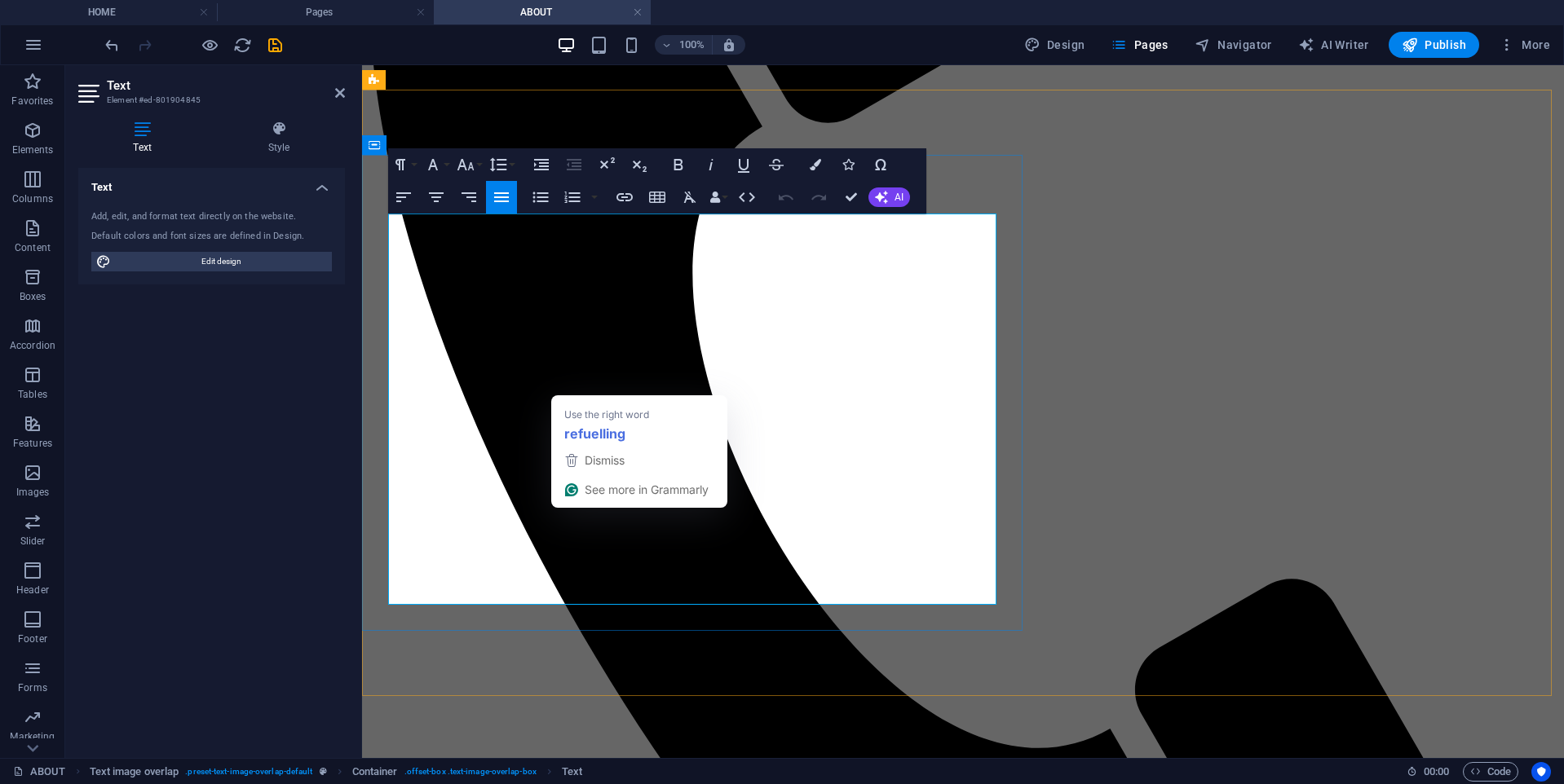 click at bounding box center (963, 2949) 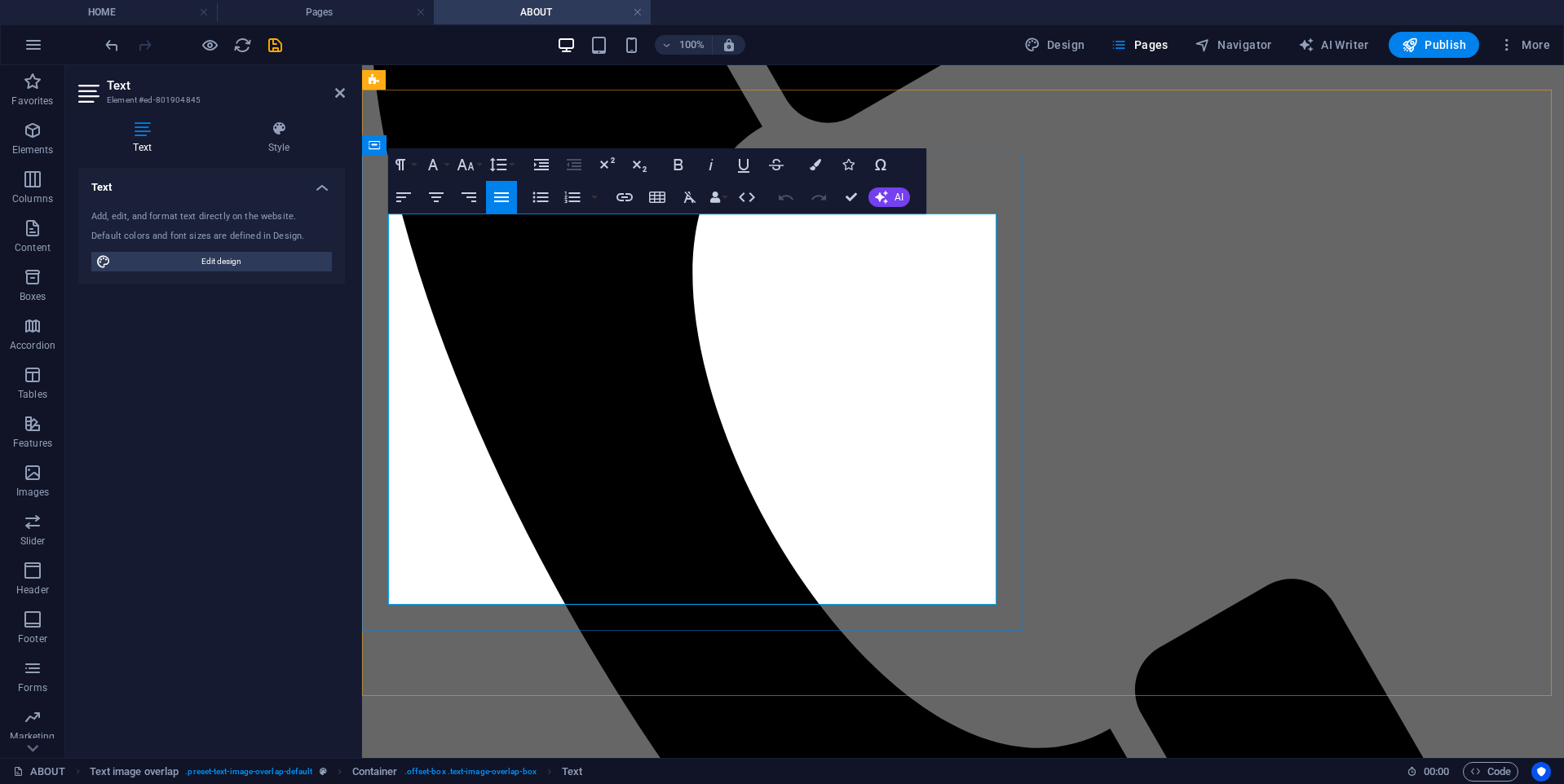 click at bounding box center [963, 2949] 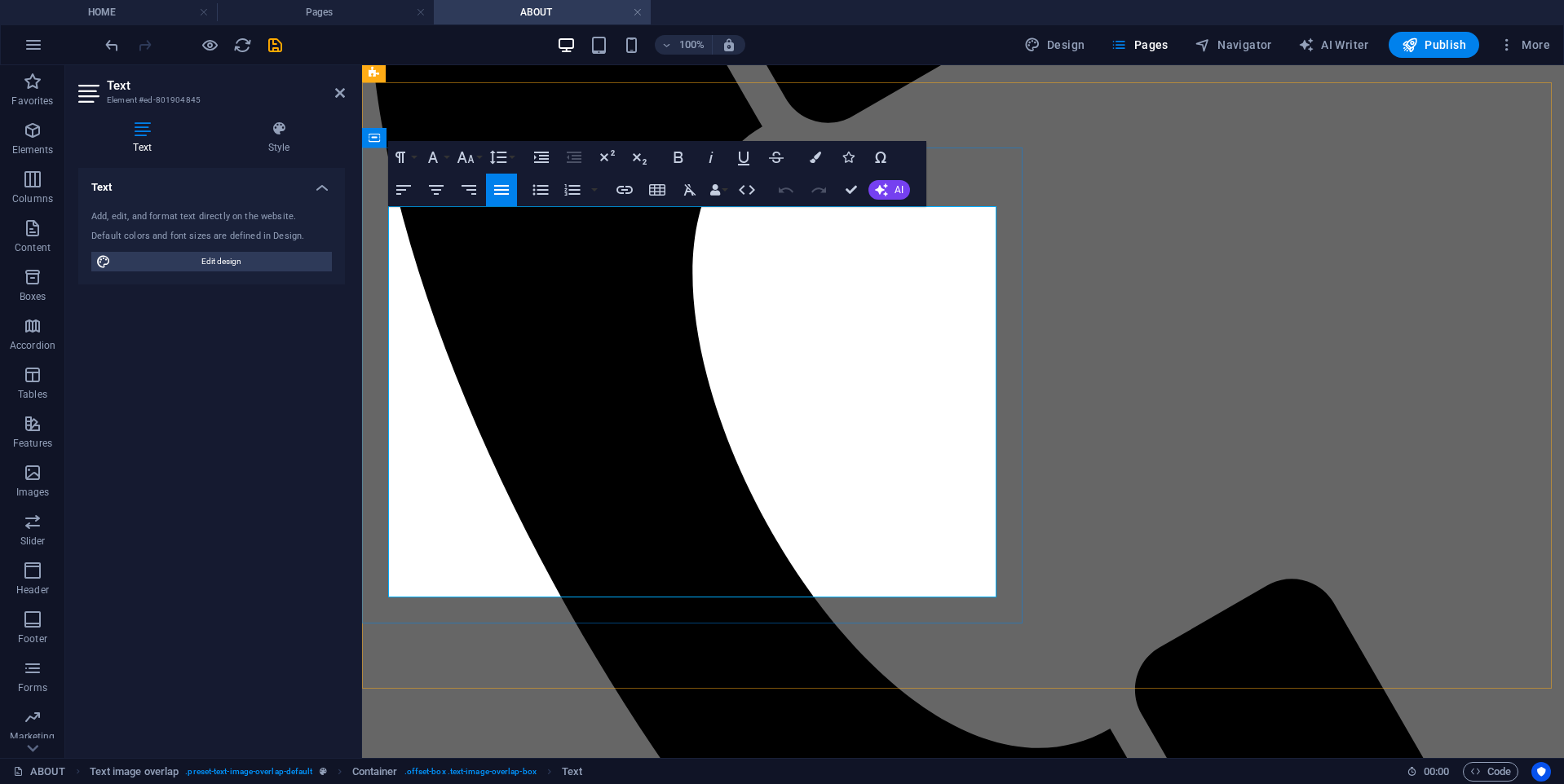 scroll, scrollTop: 1095, scrollLeft: 0, axis: vertical 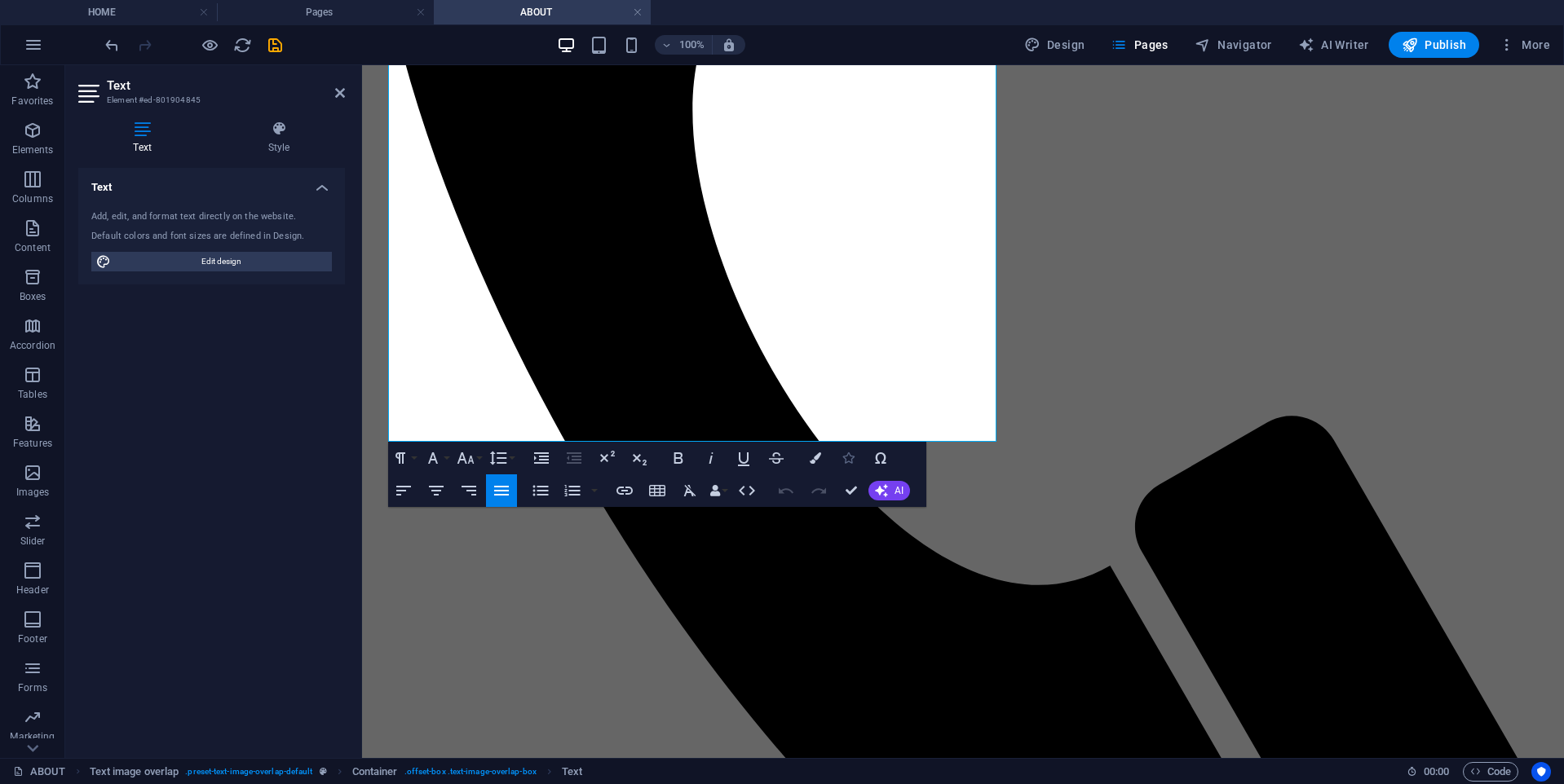 drag, startPoint x: 854, startPoint y: 493, endPoint x: 855, endPoint y: 454, distance: 39.012818 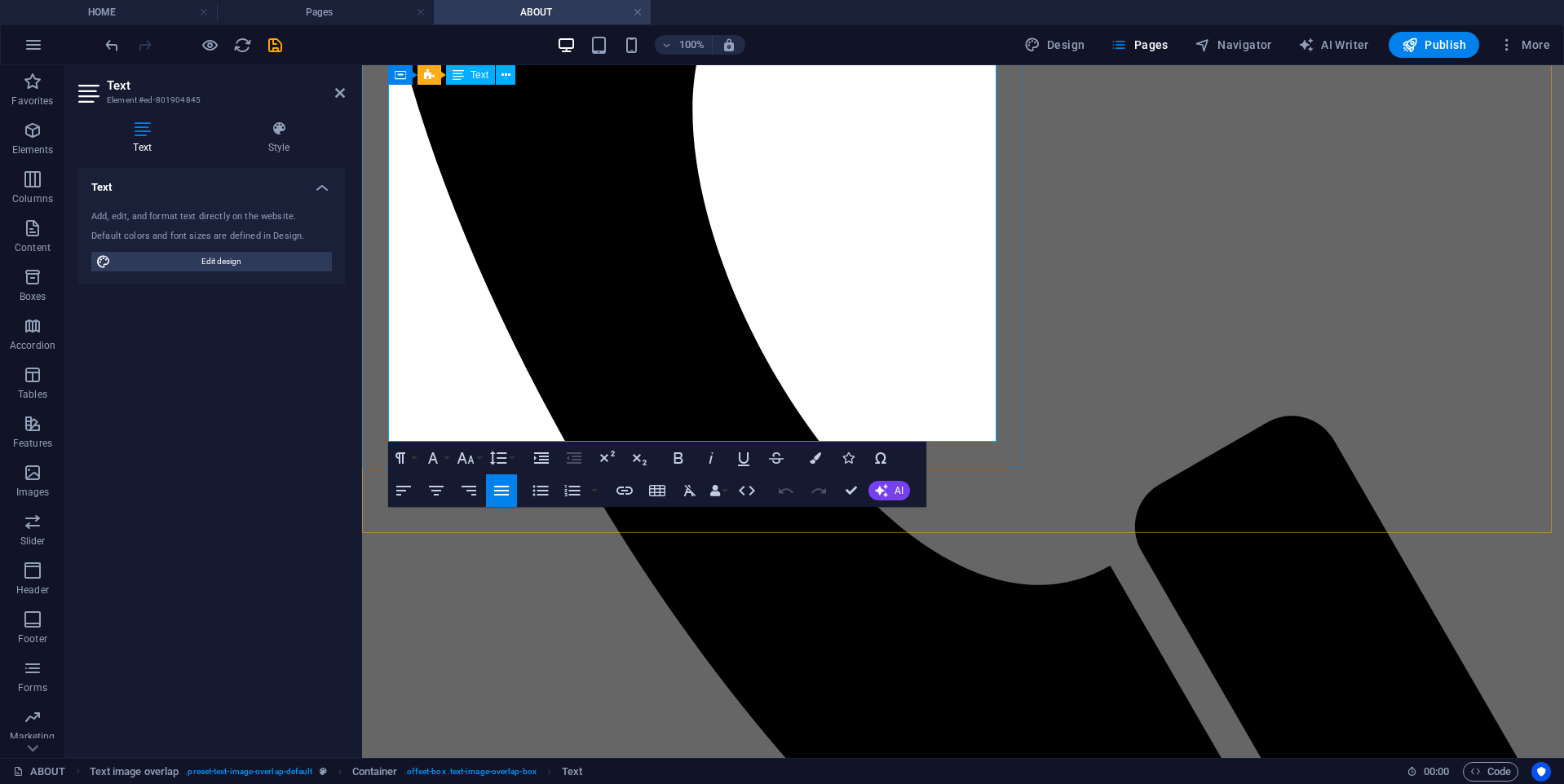 click on "For generations, LEMICO has supplied the world with advanced solutions tailored to every stage of aviation fuel handling—from refinery to runway. By combining deep industry knowledge with hands-on experience, LEMICO continues to raise the bar in jet fuel filtration, purification, and delivery." at bounding box center [961, 2890] 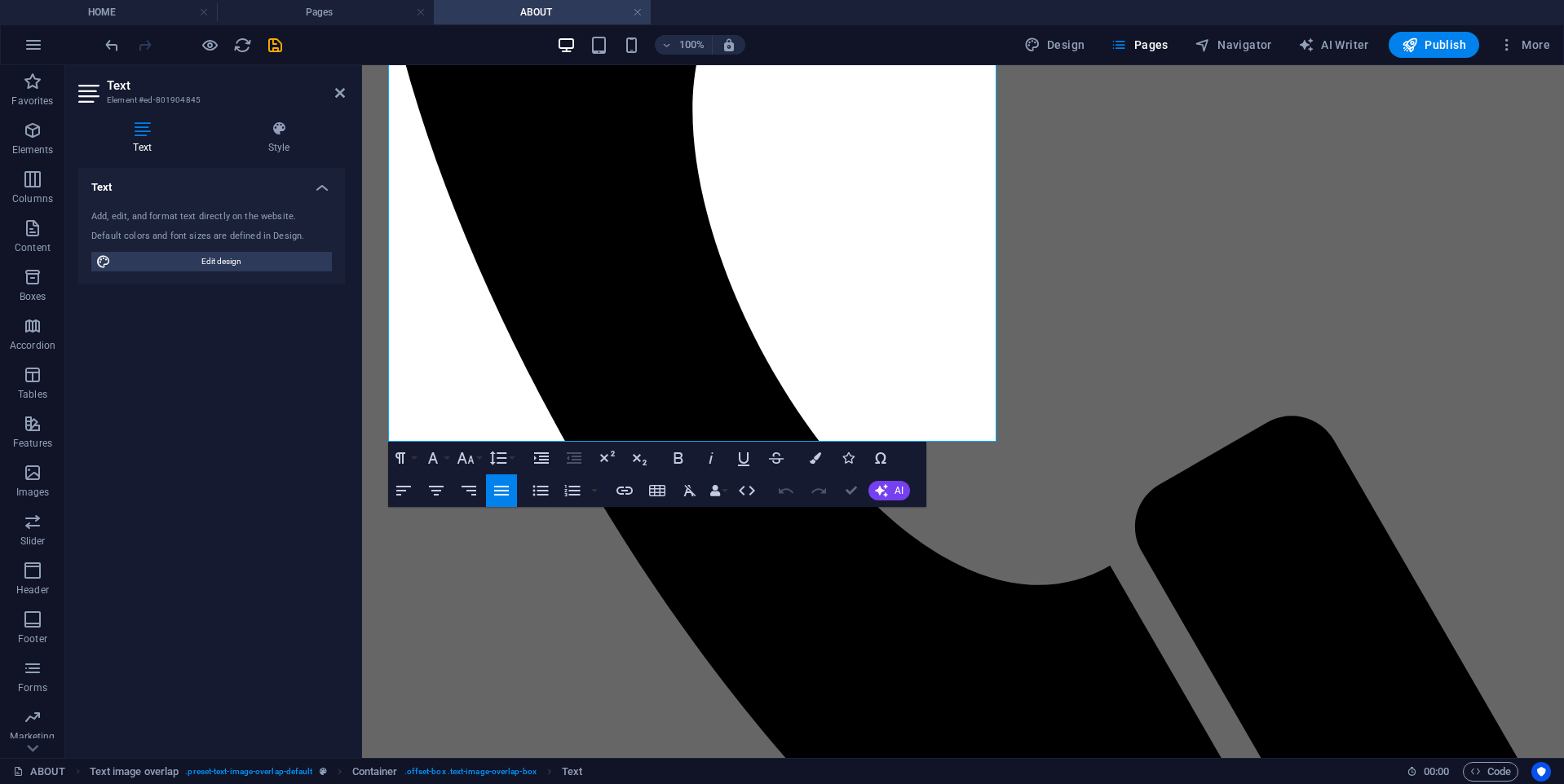 drag, startPoint x: 850, startPoint y: 486, endPoint x: 664, endPoint y: 374, distance: 217.11748 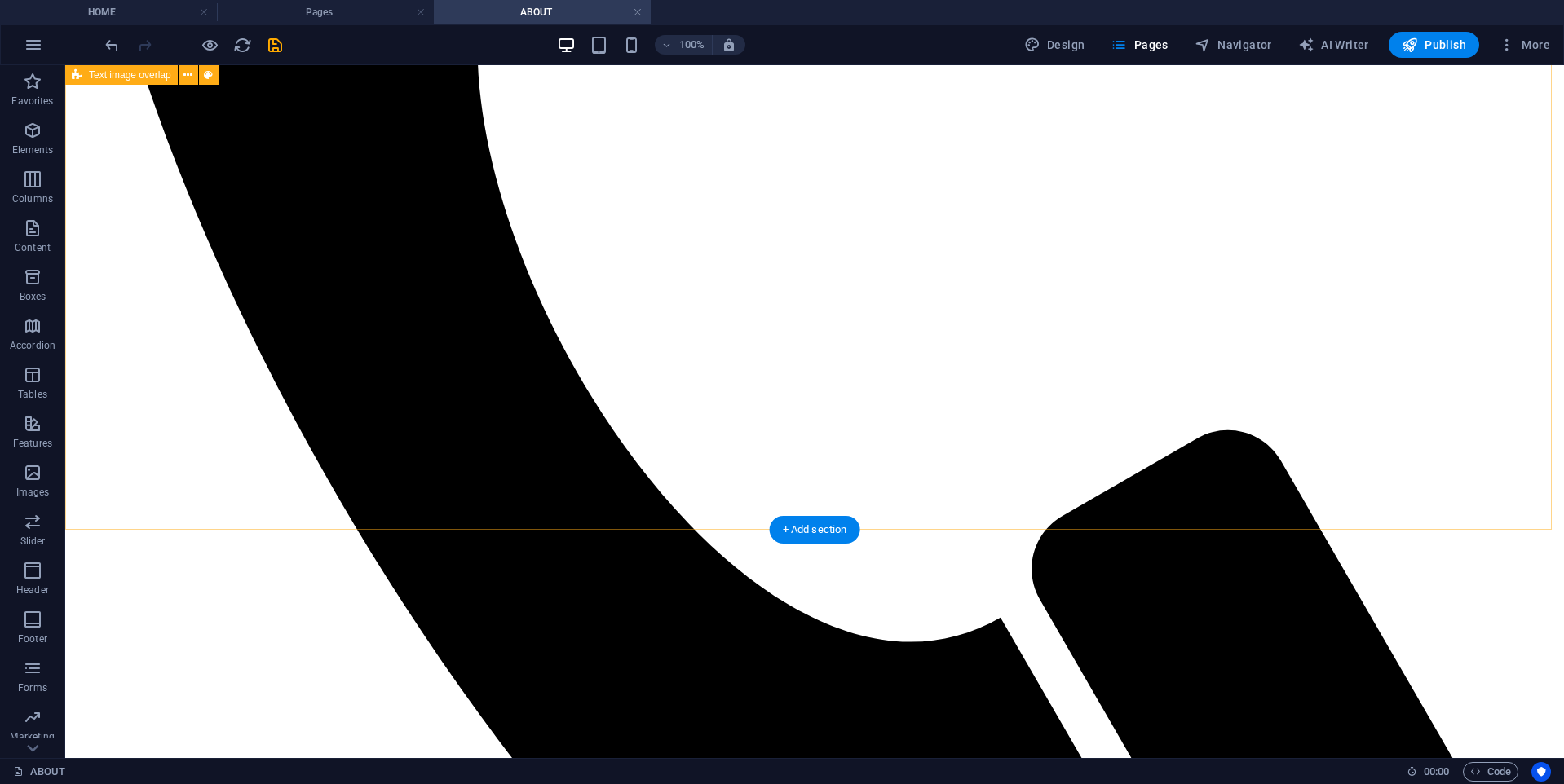 scroll, scrollTop: 1059, scrollLeft: 0, axis: vertical 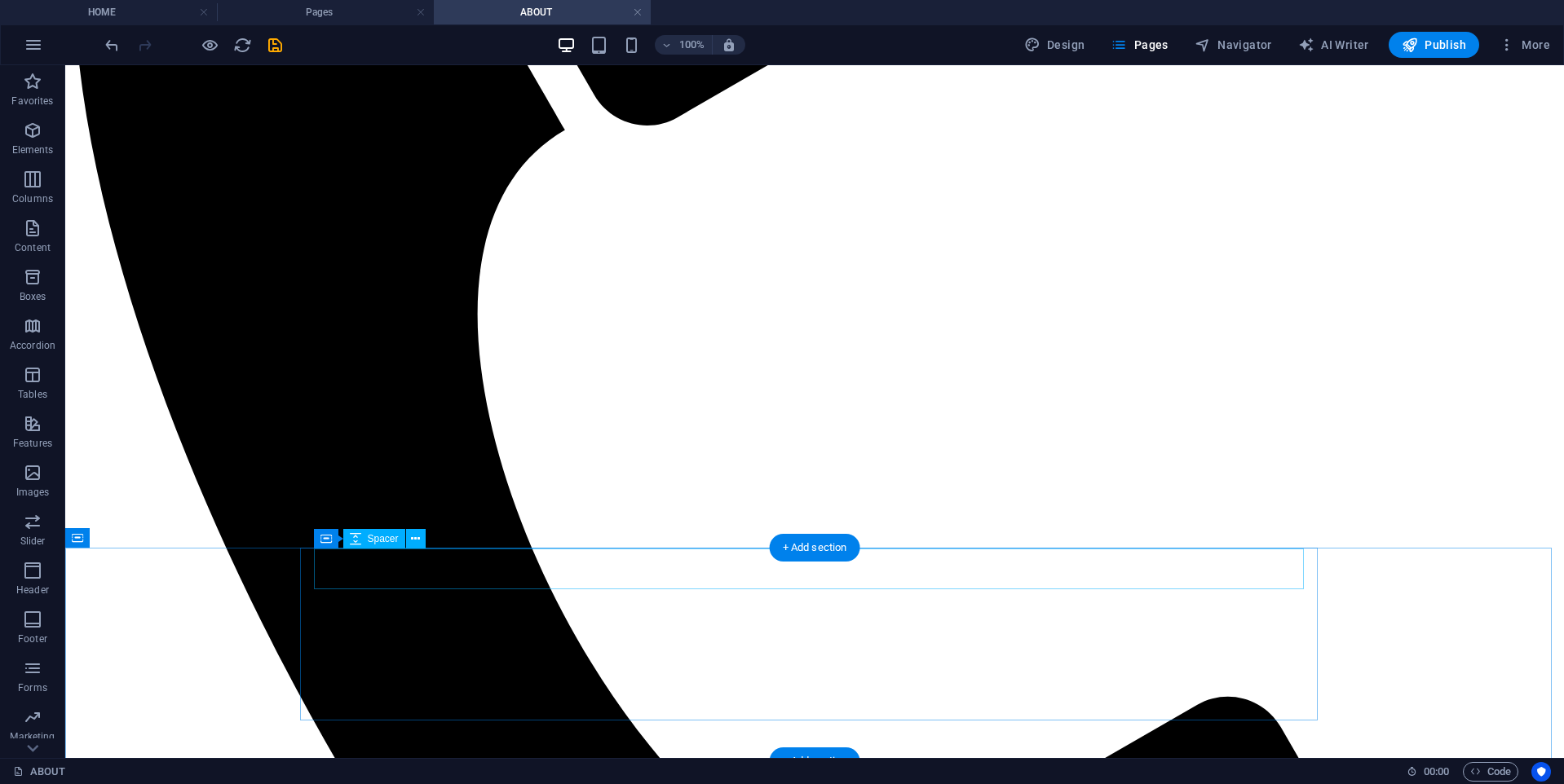 click at bounding box center [815, 4010] 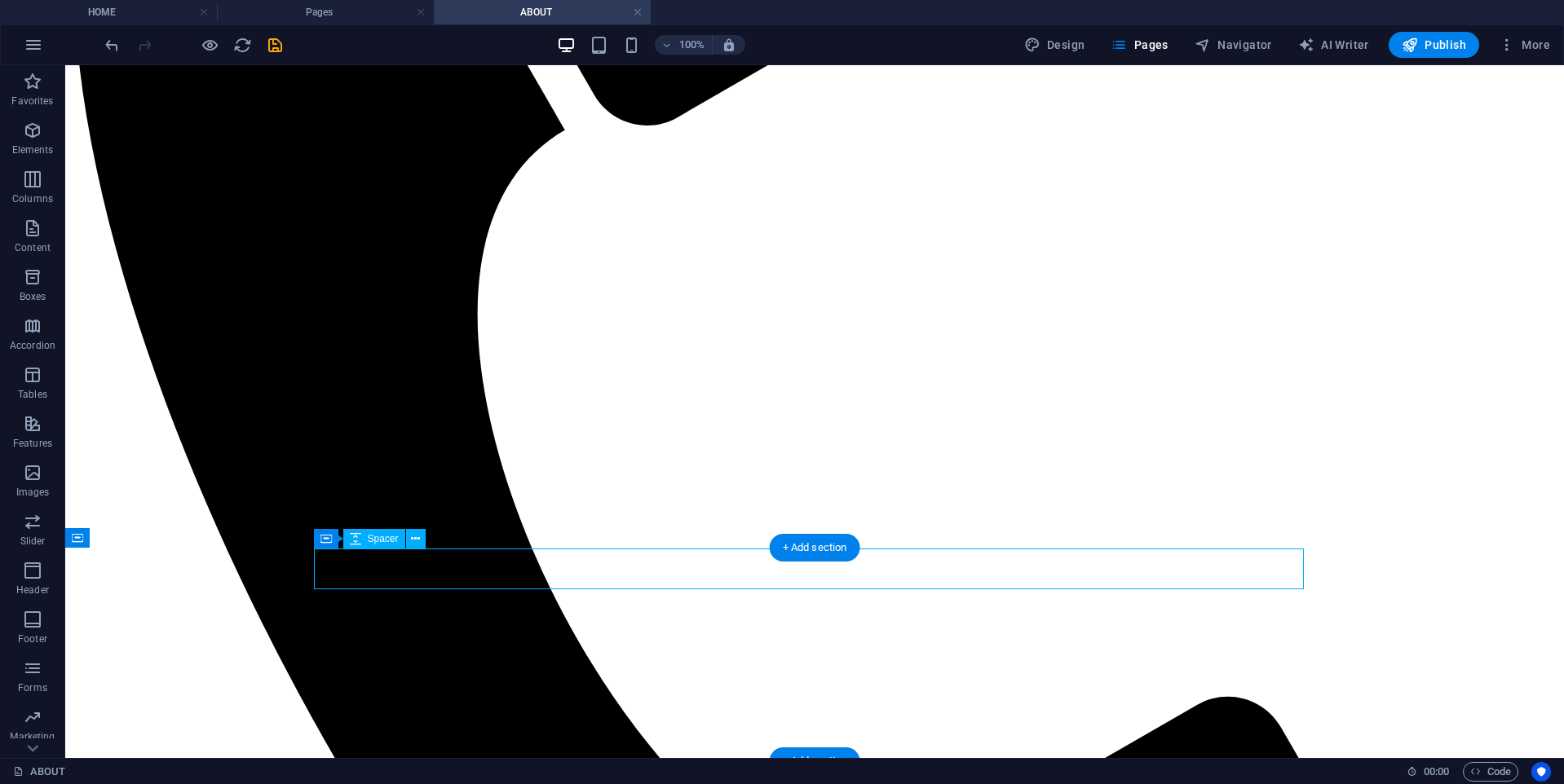 click at bounding box center [815, 4010] 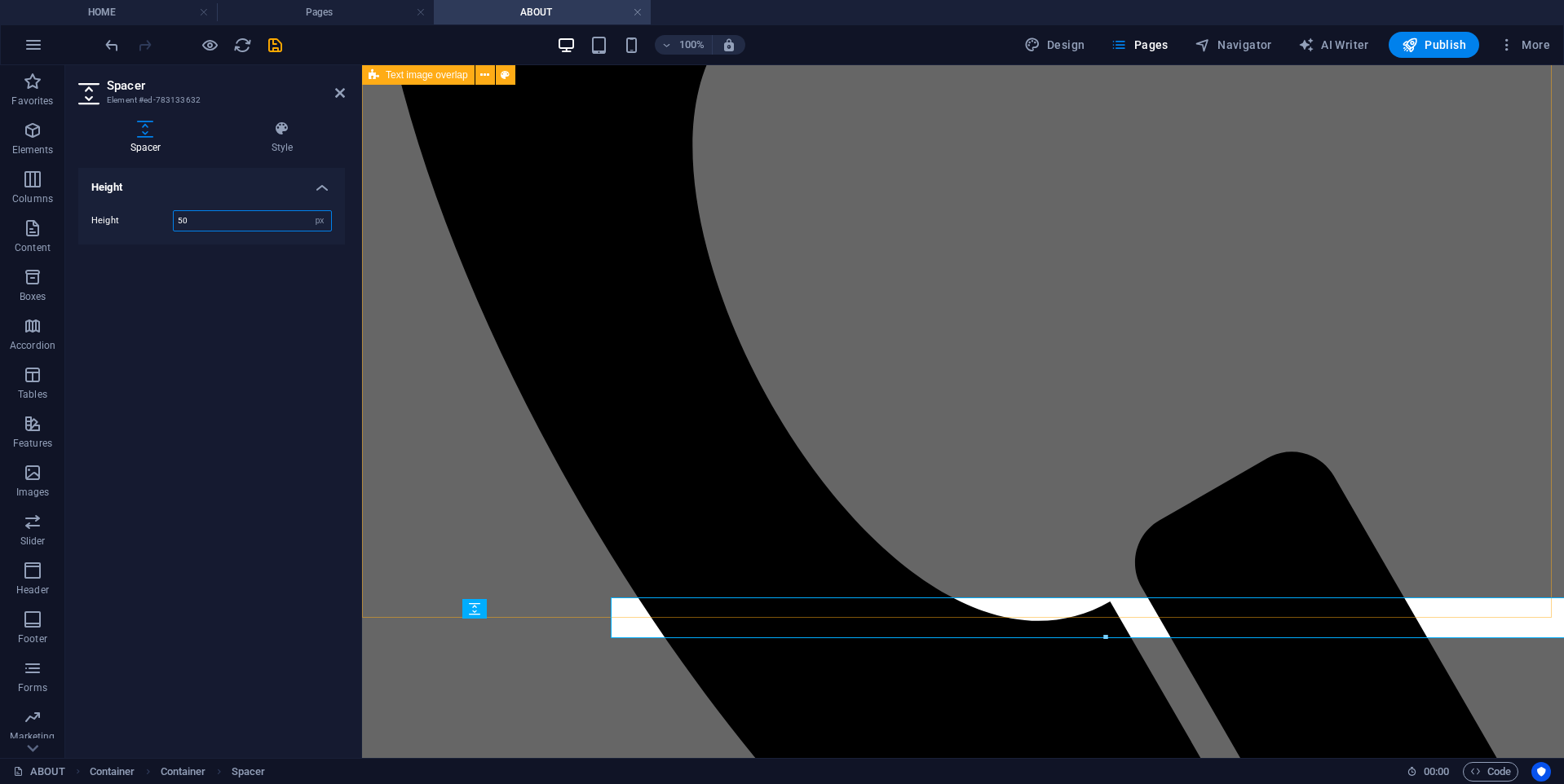 scroll, scrollTop: 1011, scrollLeft: 0, axis: vertical 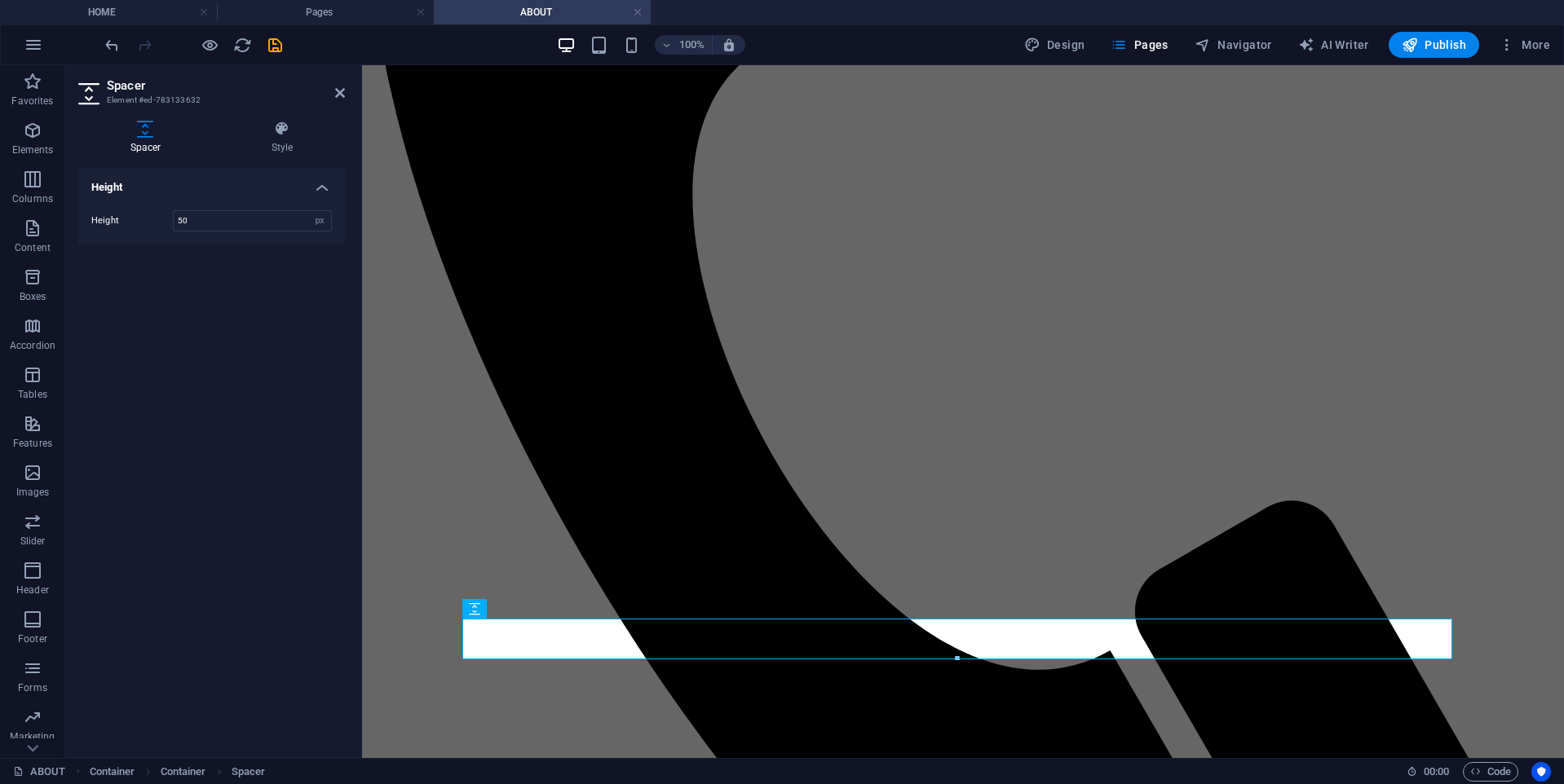 click on "Spacer" at bounding box center (226, 86) 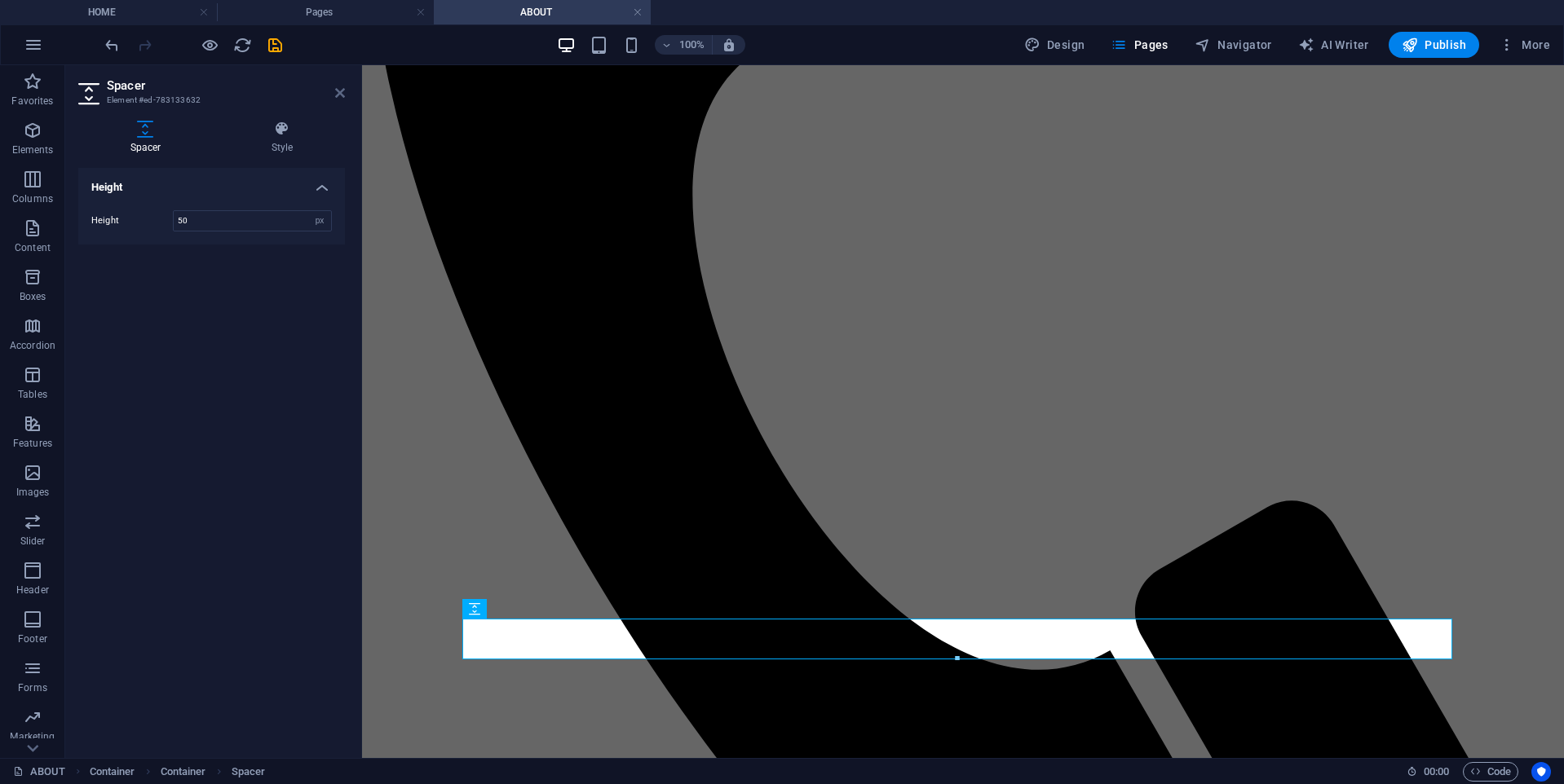 click at bounding box center (340, 93) 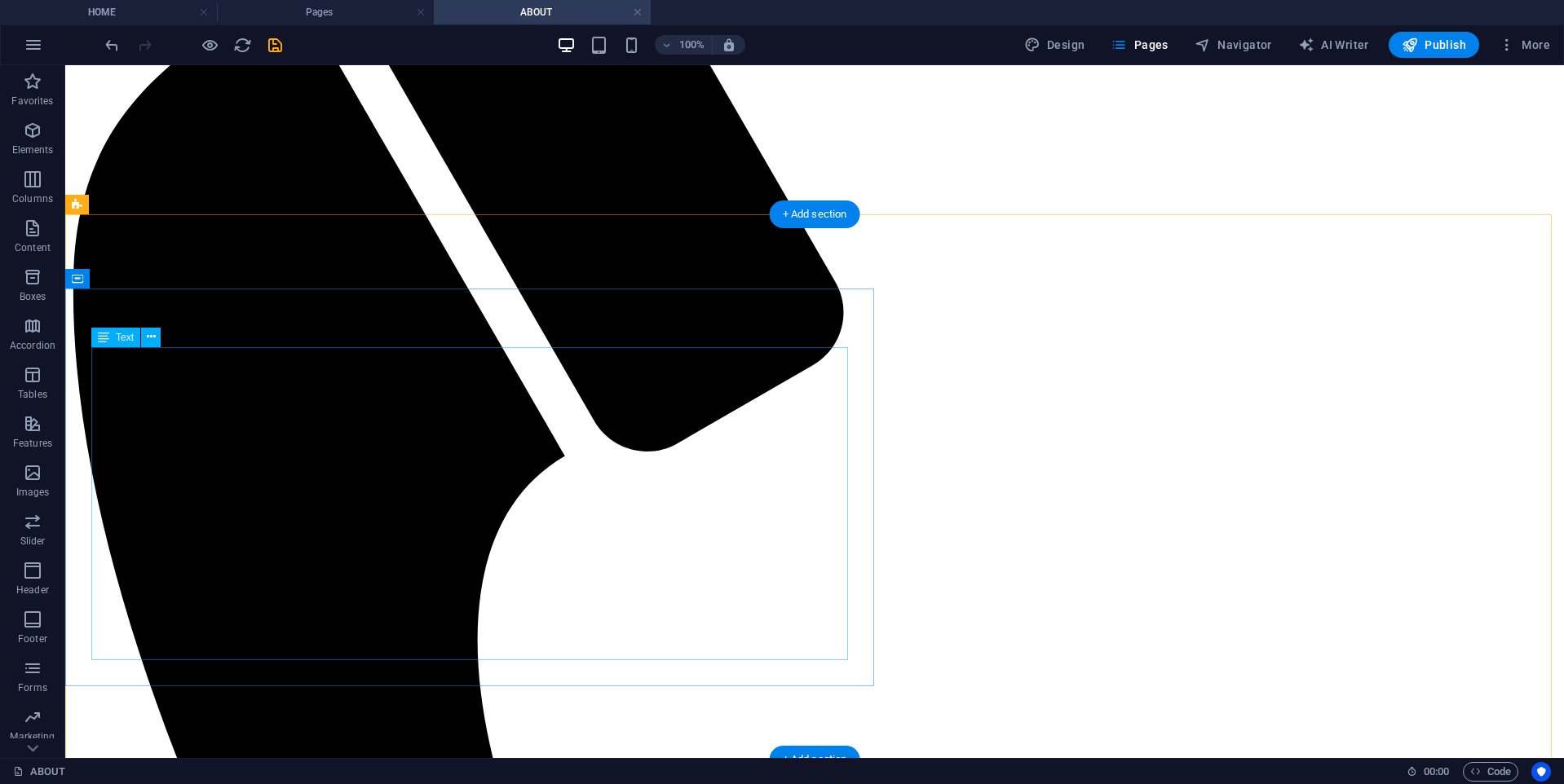 scroll, scrollTop: 1141, scrollLeft: 0, axis: vertical 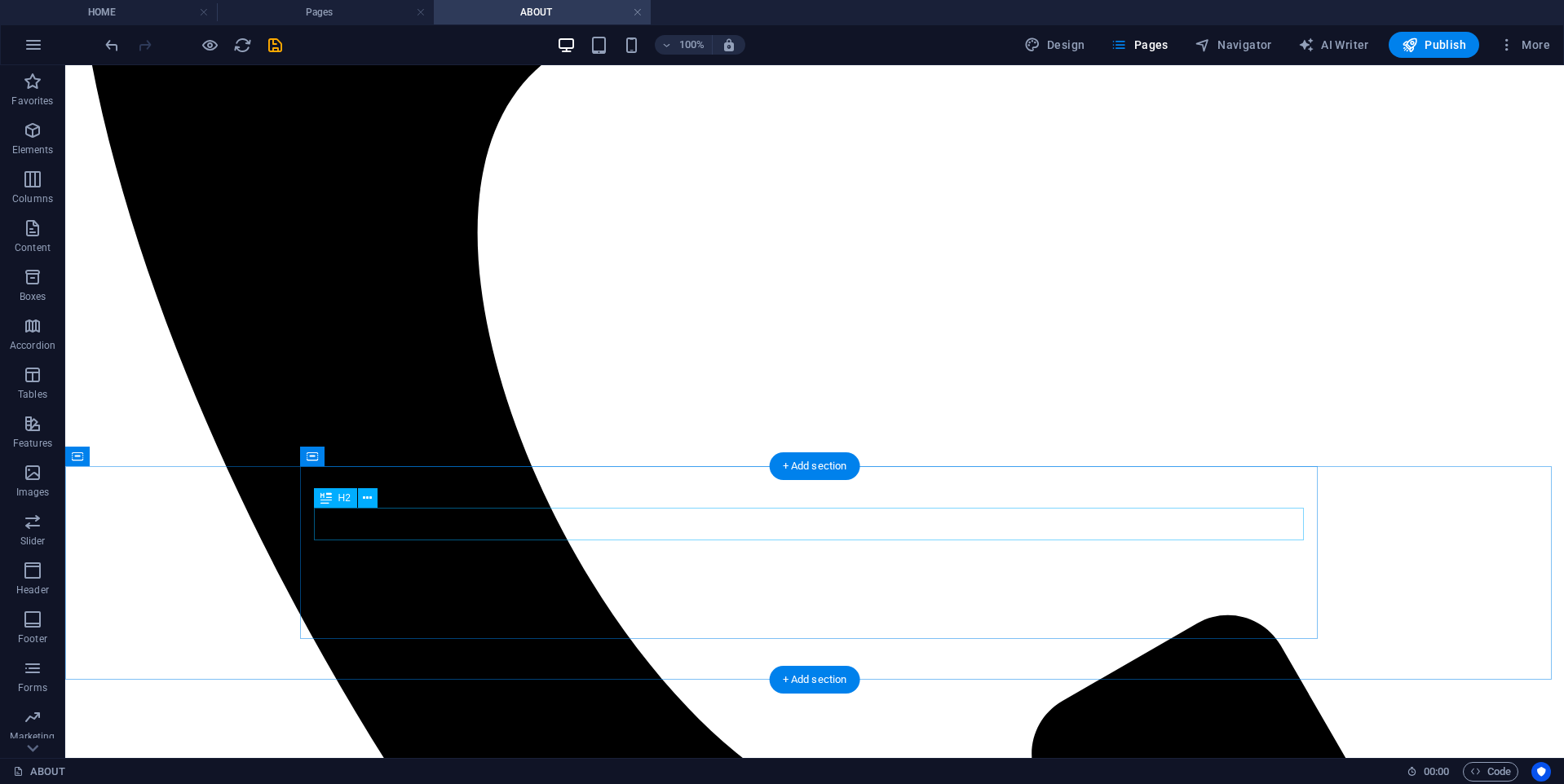 click on "Expert solutions for your project" at bounding box center [815, 3976] 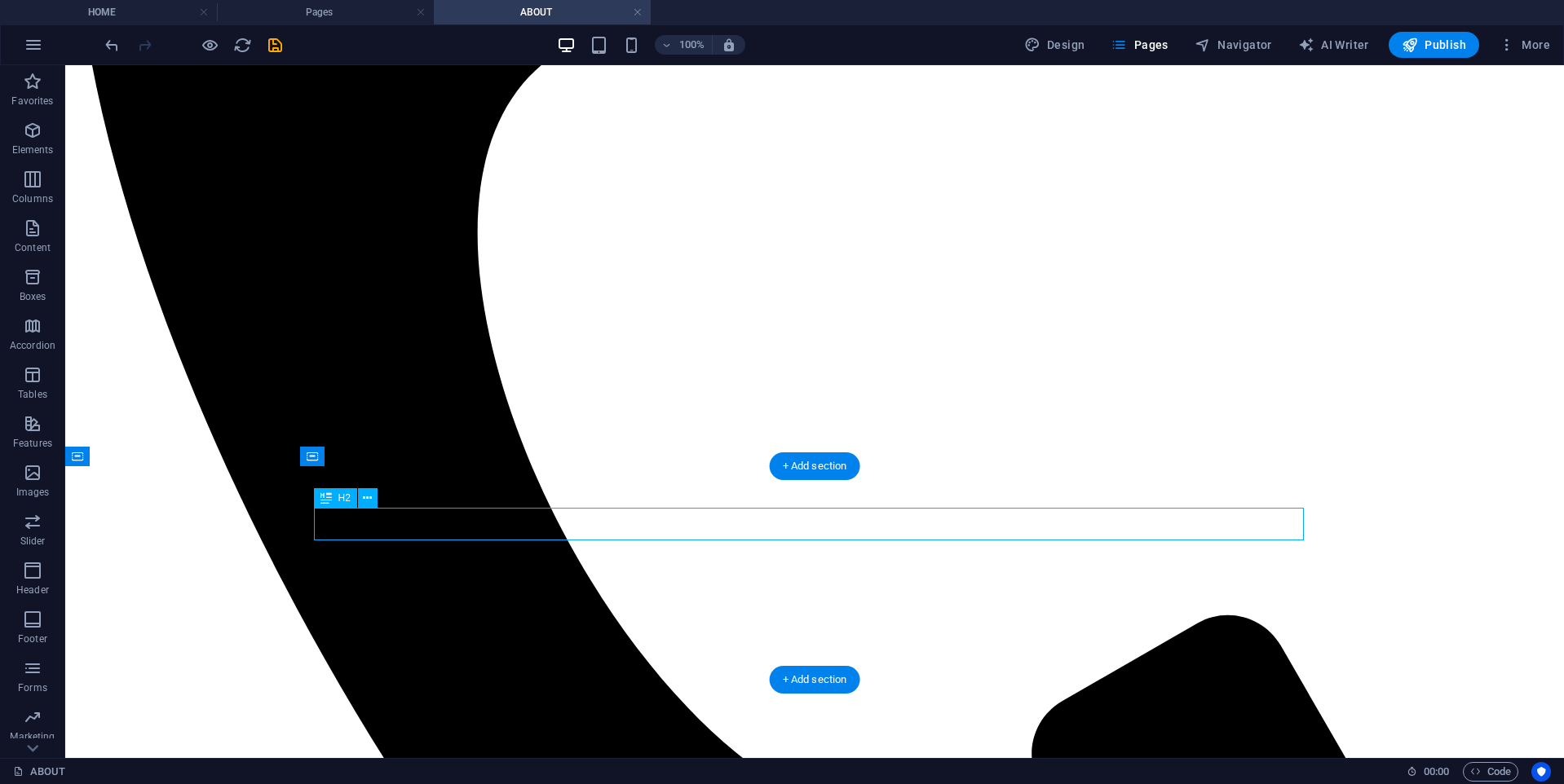 click on "Expert solutions for your project" at bounding box center [815, 3976] 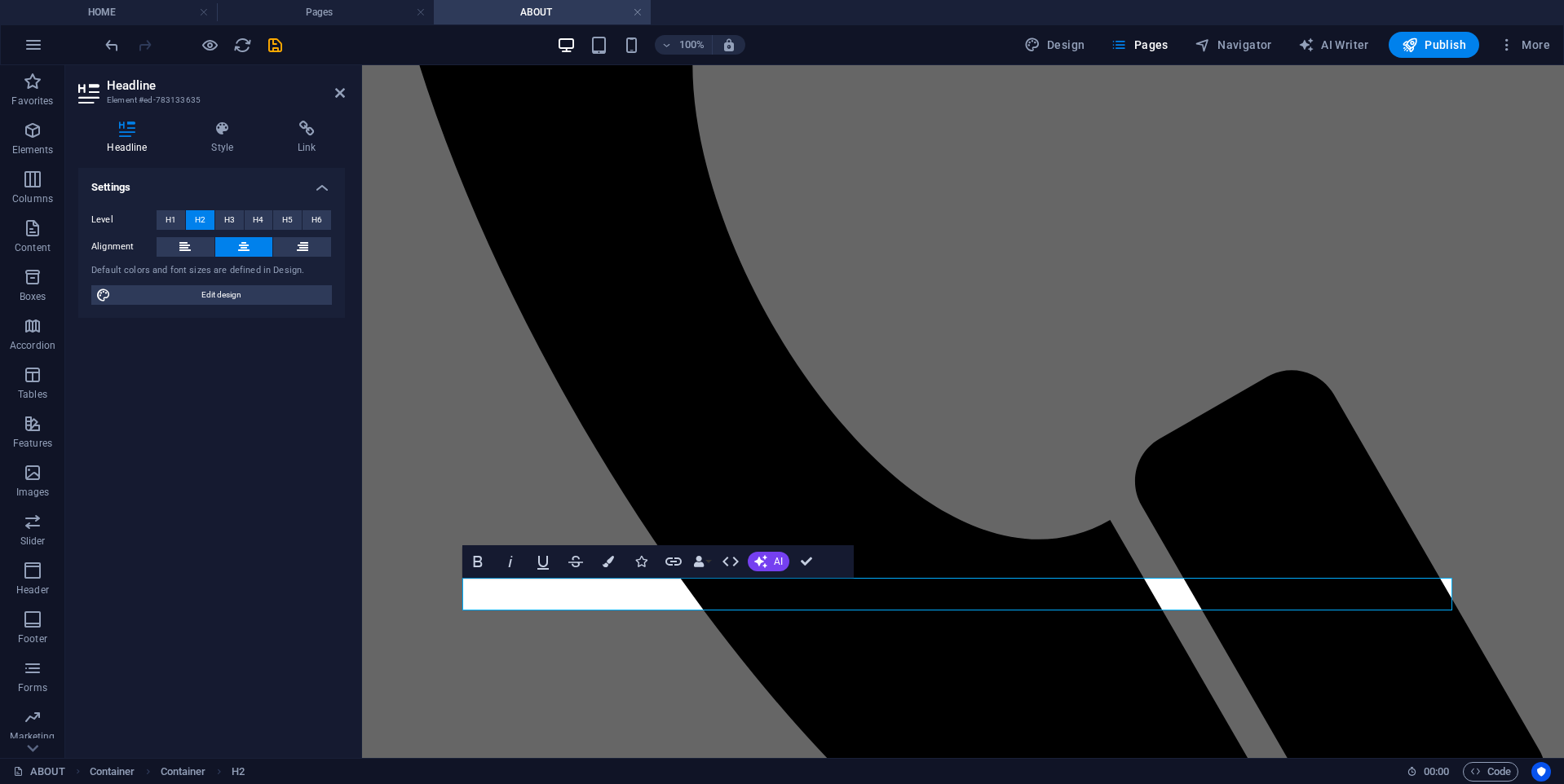 scroll, scrollTop: 1092, scrollLeft: 0, axis: vertical 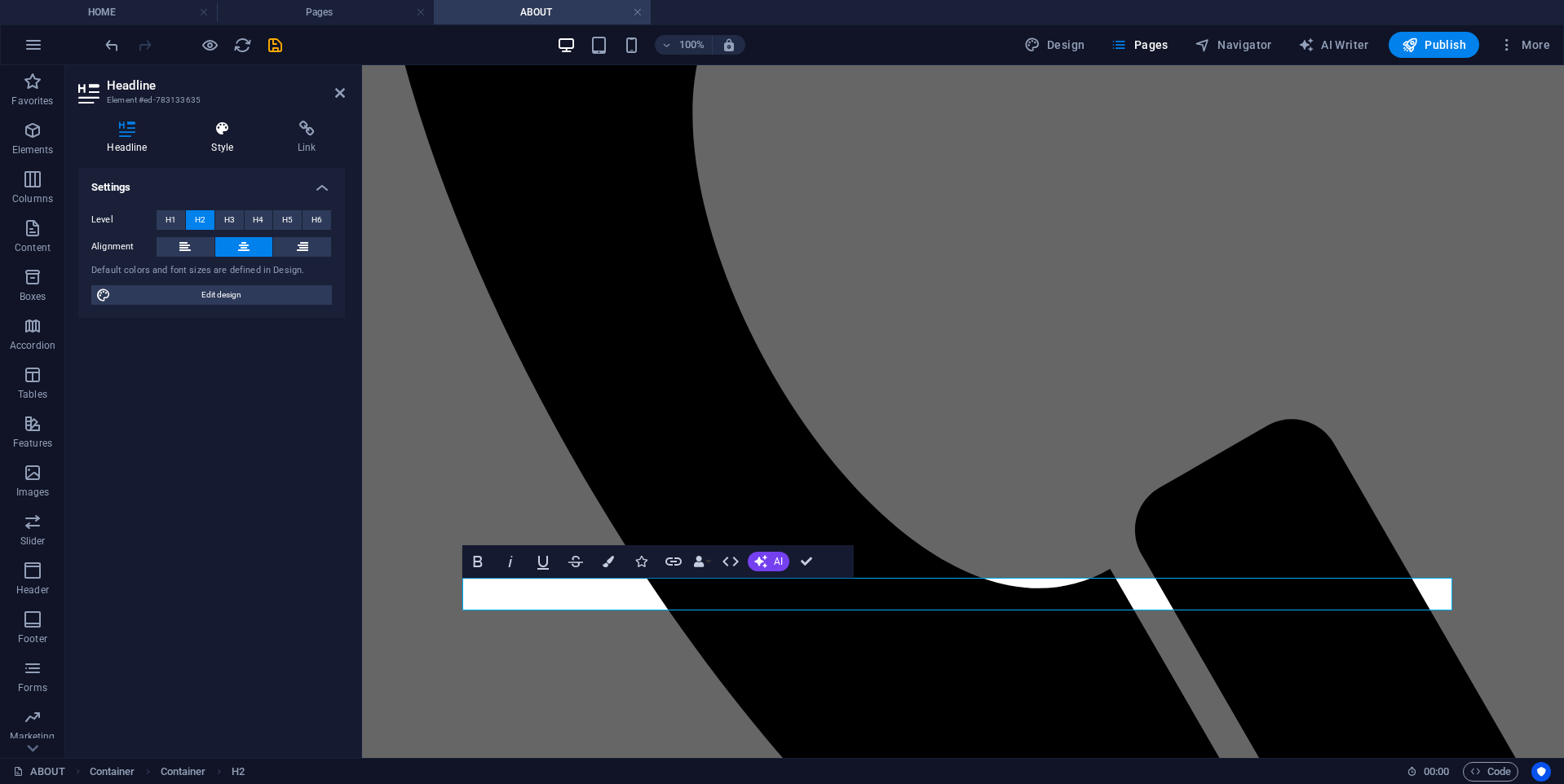 click at bounding box center (223, 129) 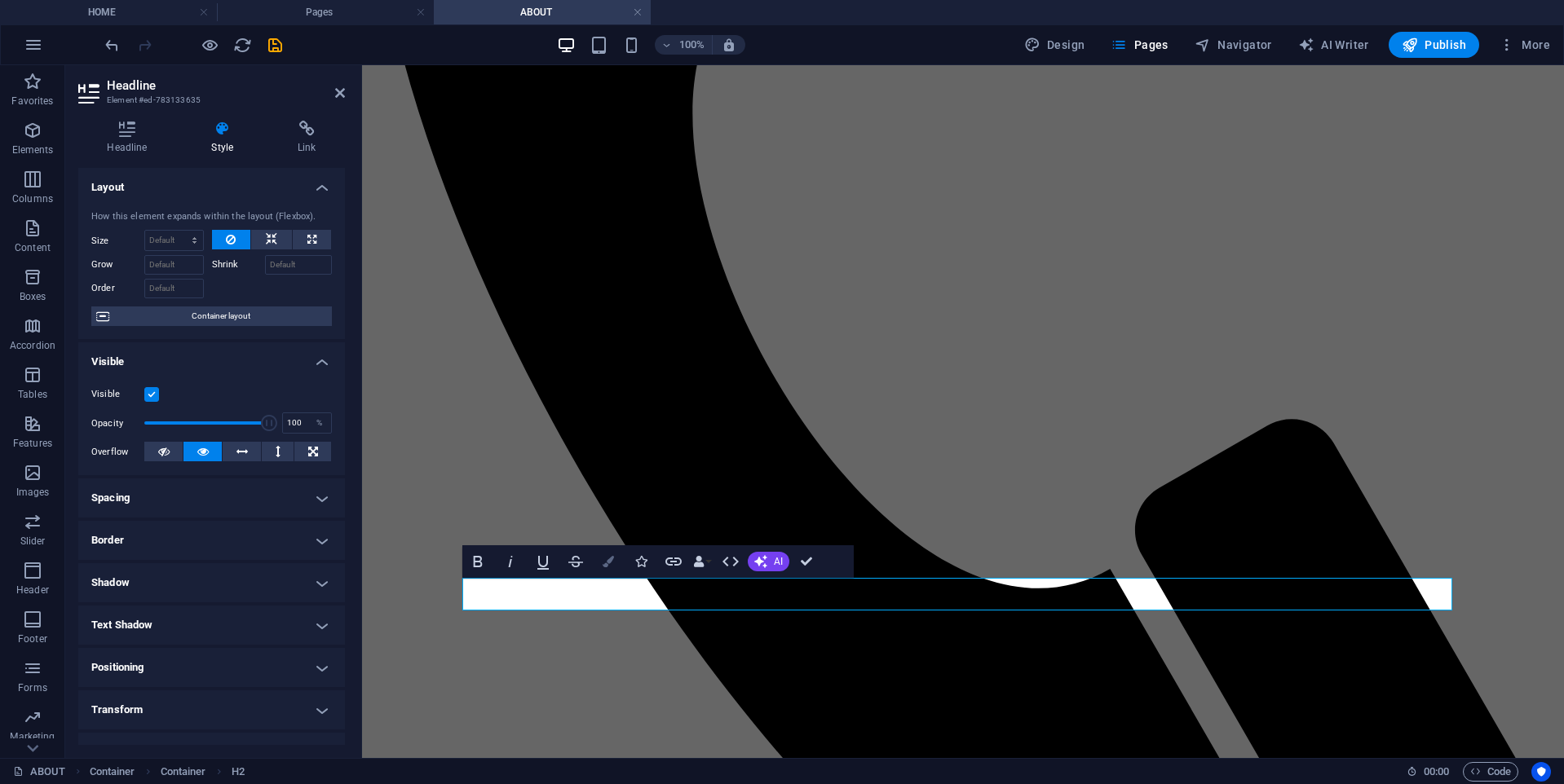 click at bounding box center [608, 562] 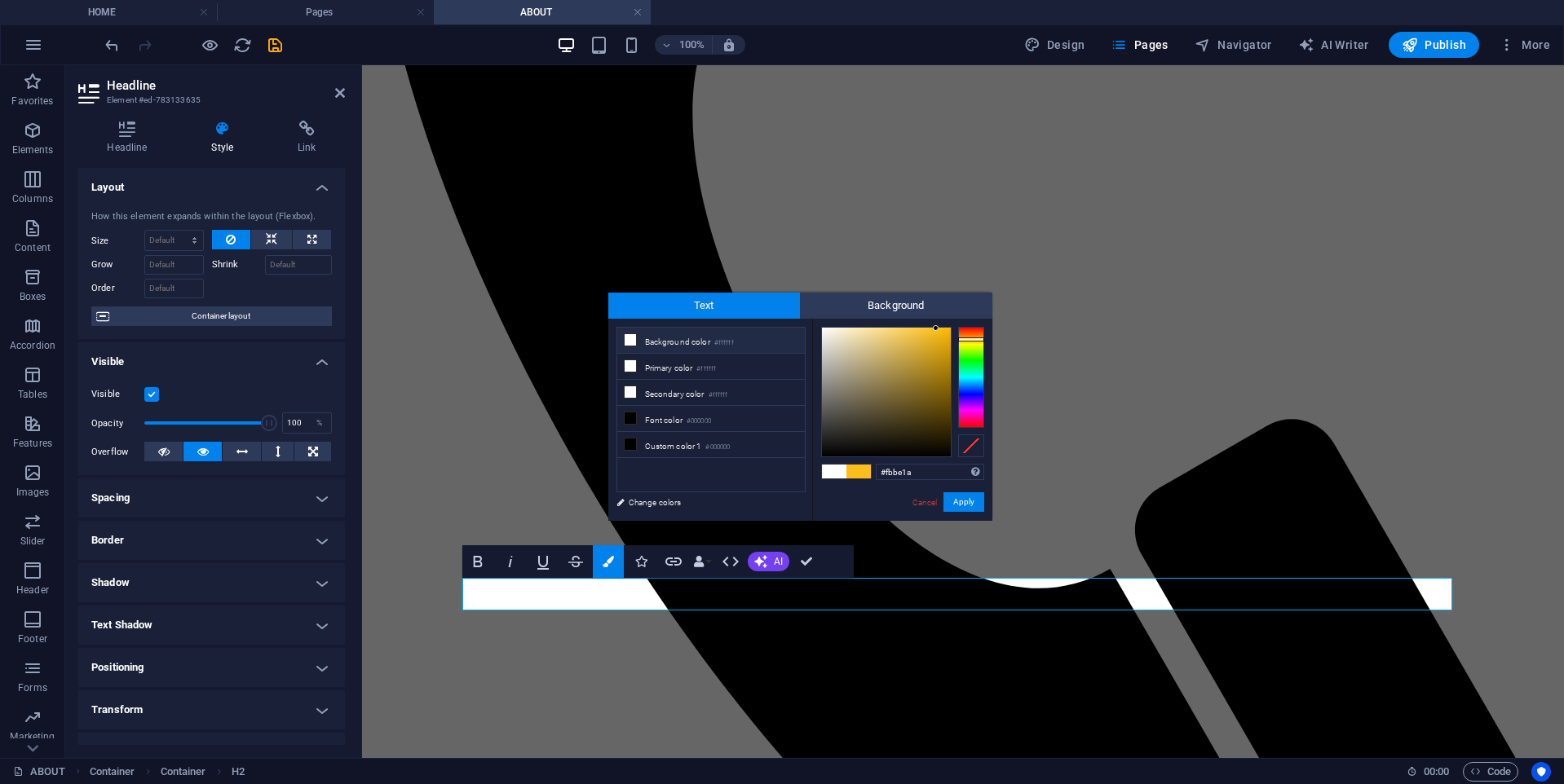 click at bounding box center [630, 340] 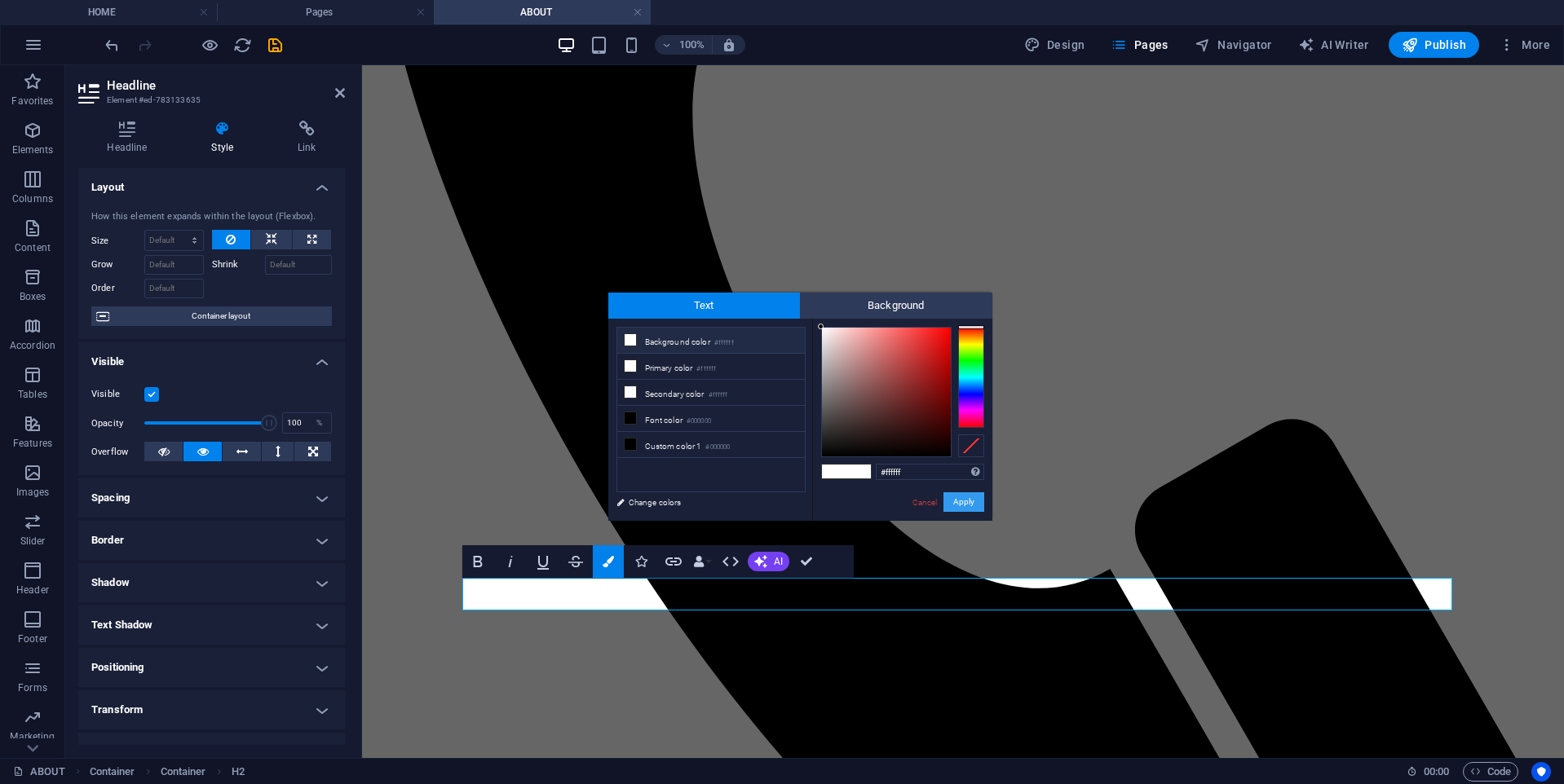 drag, startPoint x: 972, startPoint y: 505, endPoint x: 581, endPoint y: 522, distance: 391.3694 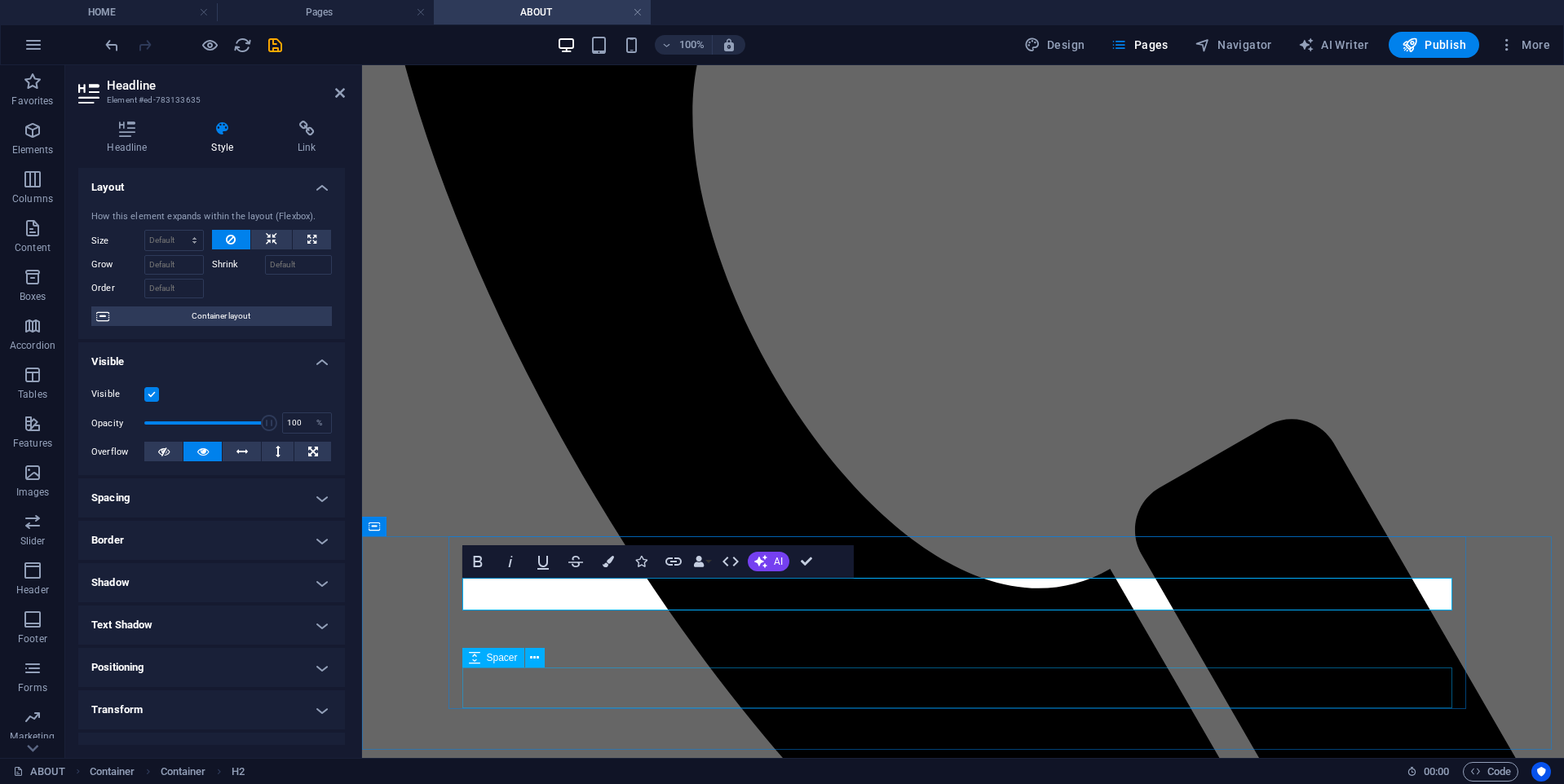 click at bounding box center [963, 3486] 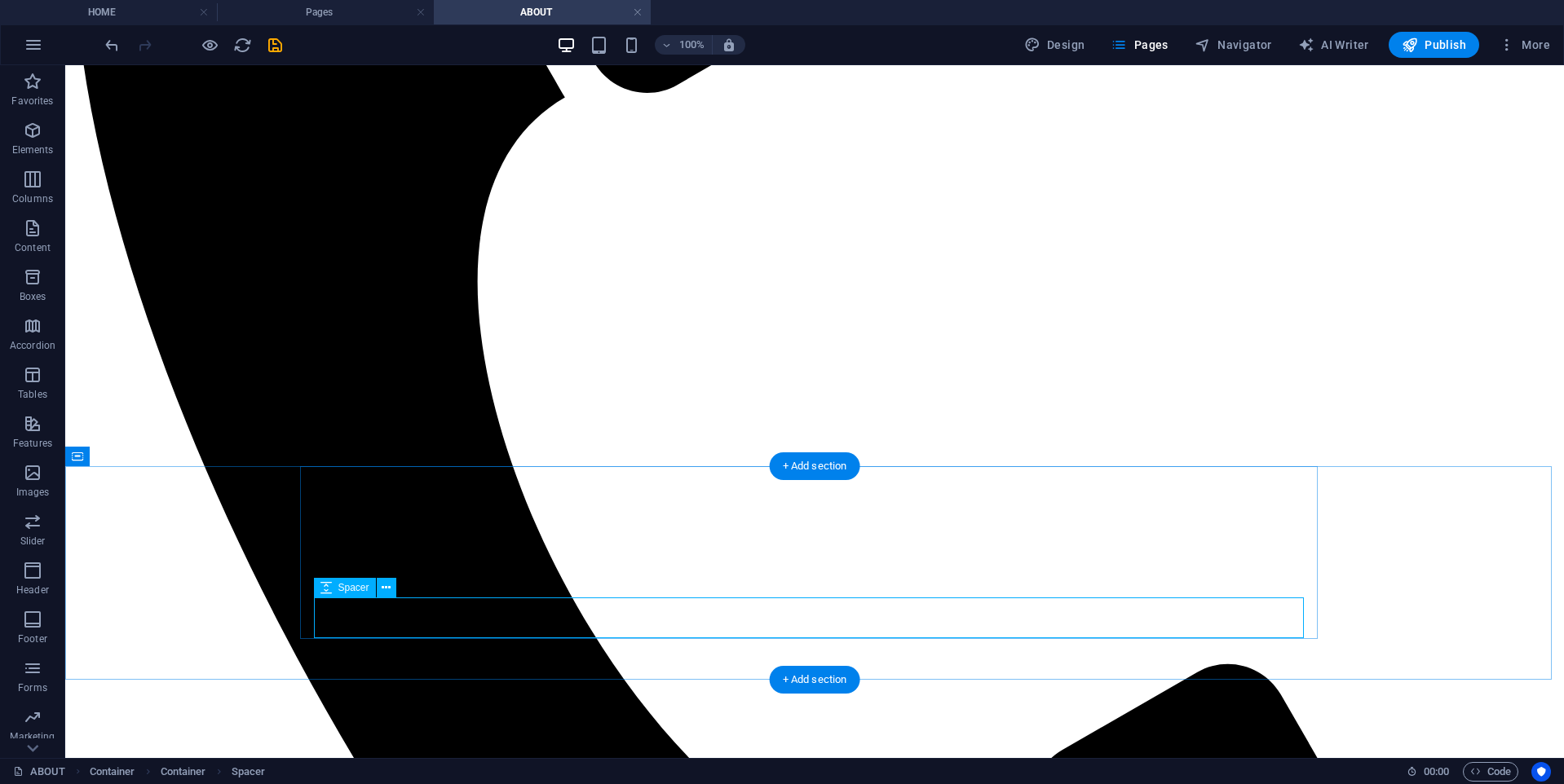 scroll, scrollTop: 1141, scrollLeft: 0, axis: vertical 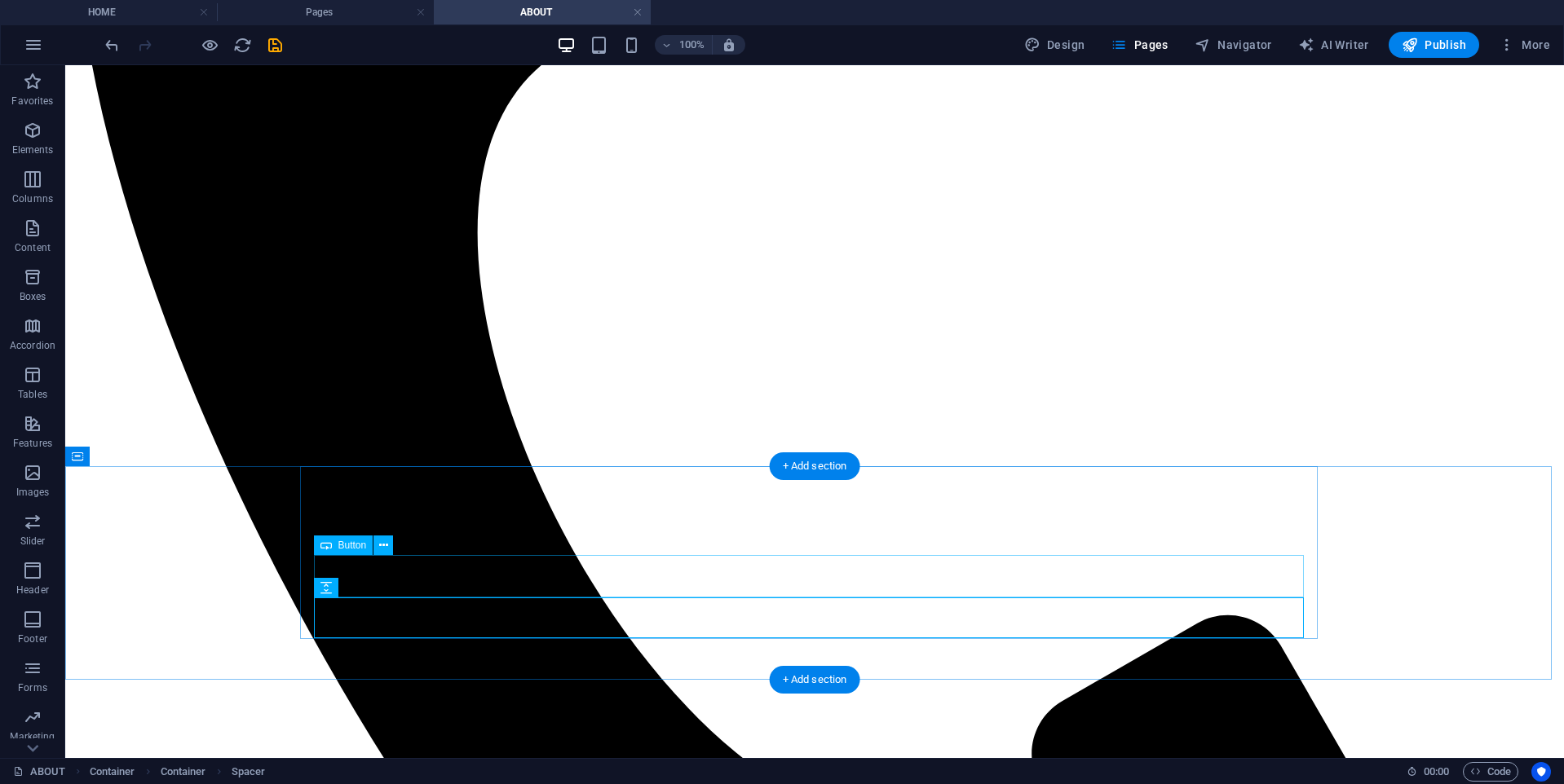 click on "Contact US" at bounding box center [815, 4026] 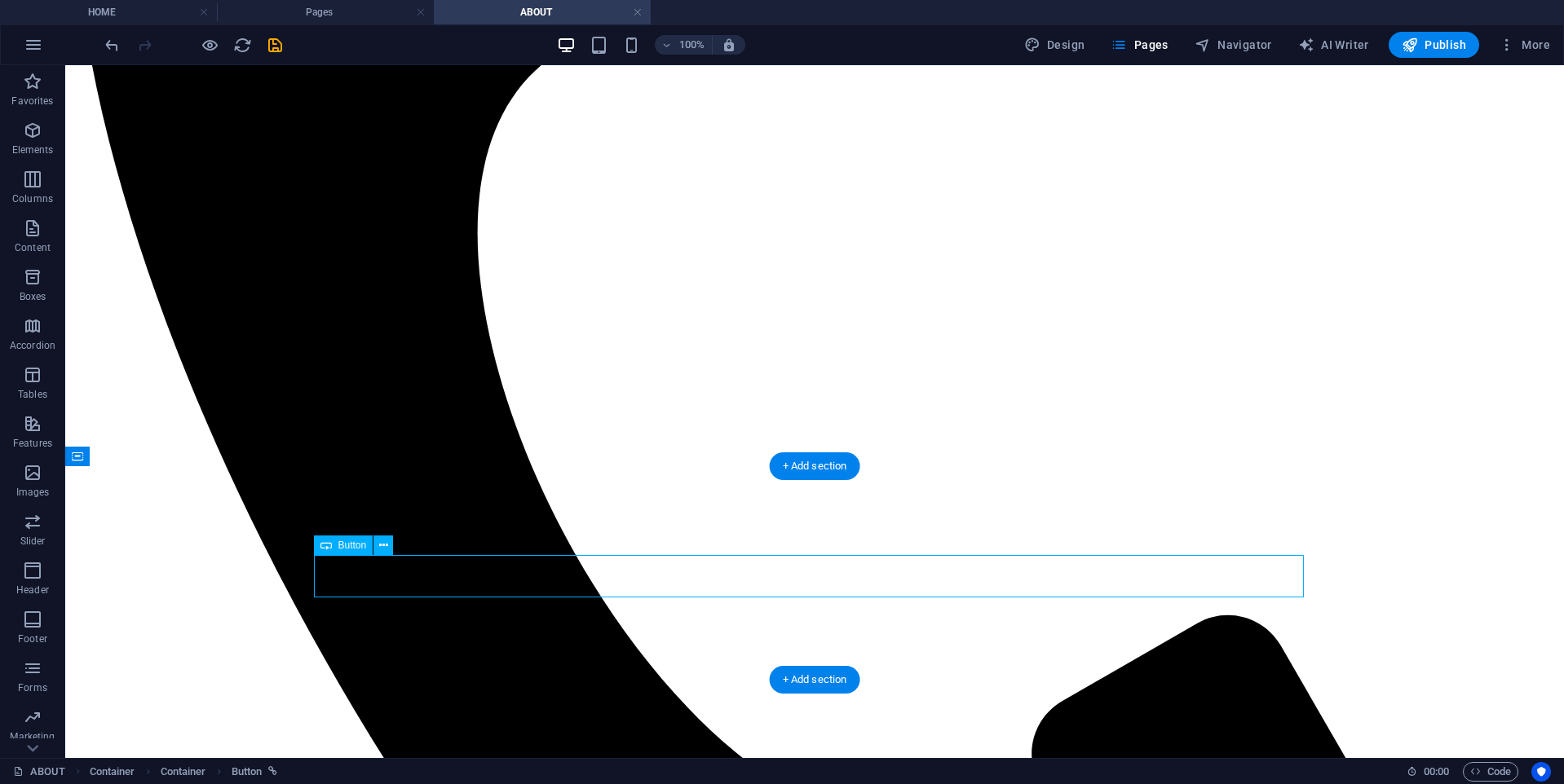 click on "Contact US" at bounding box center (815, 4026) 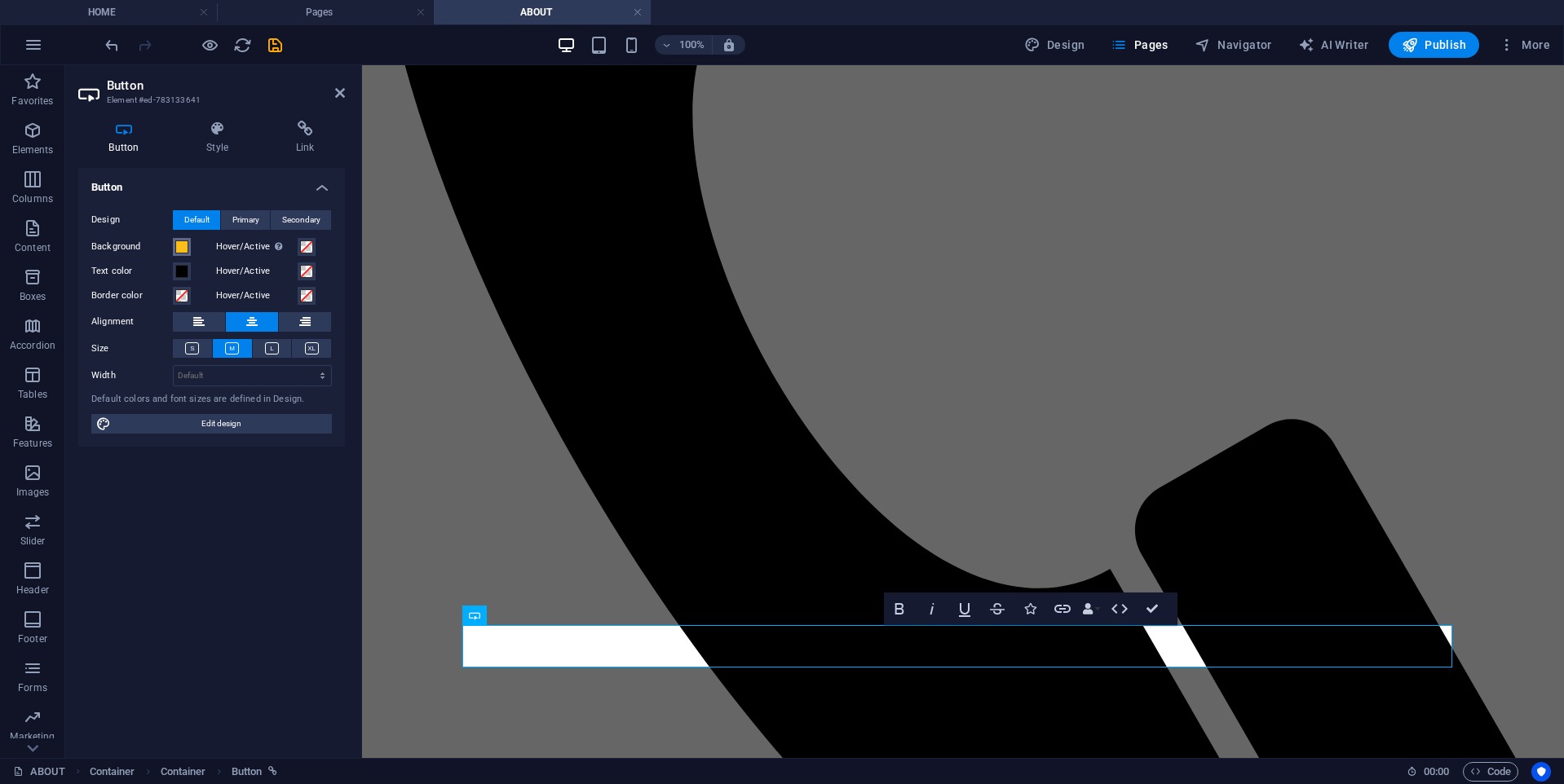 click on "Background" at bounding box center [182, 247] 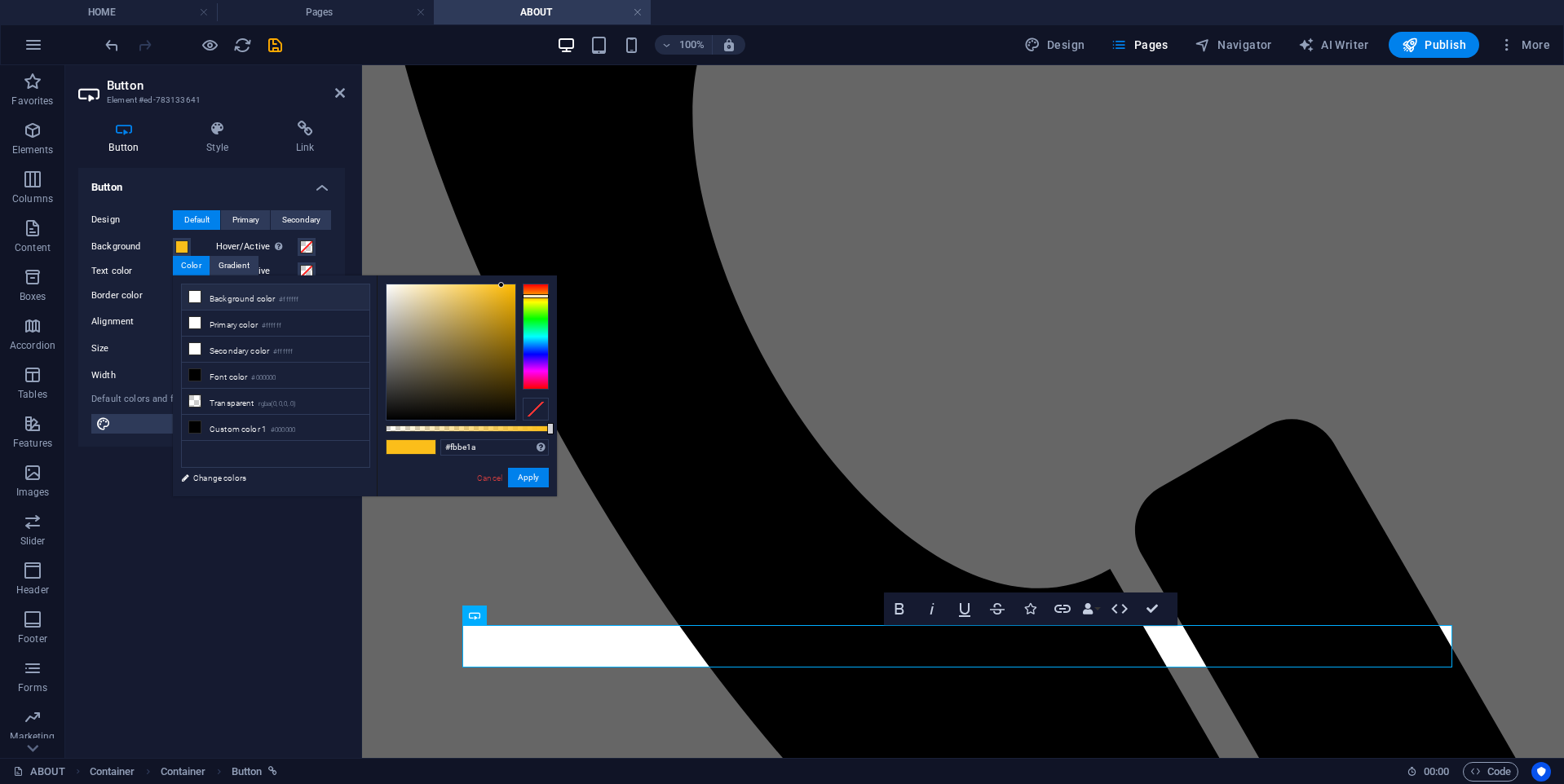 click on "Background color
#ffffff" at bounding box center (276, 297) 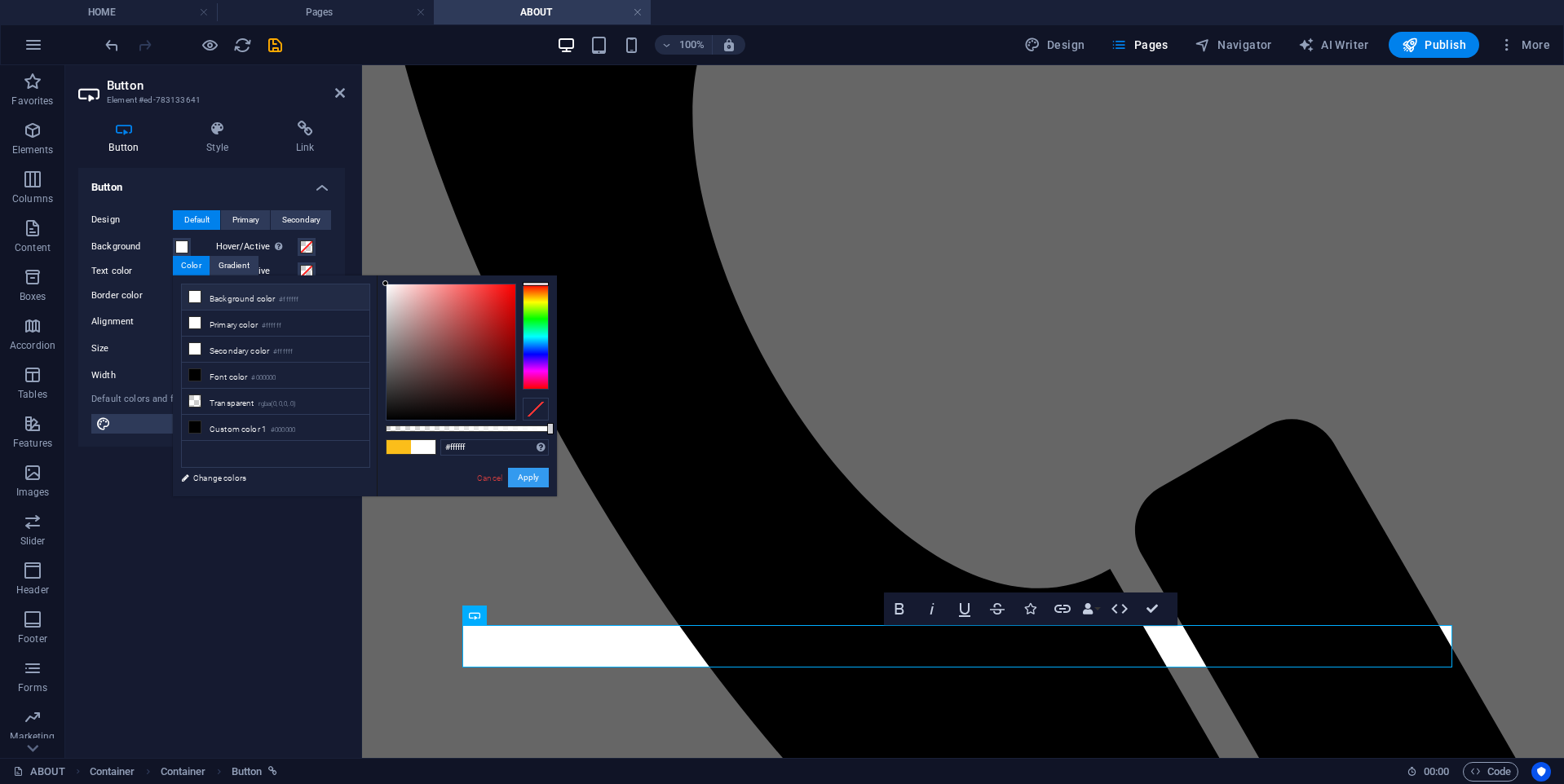click on "Apply" at bounding box center [528, 478] 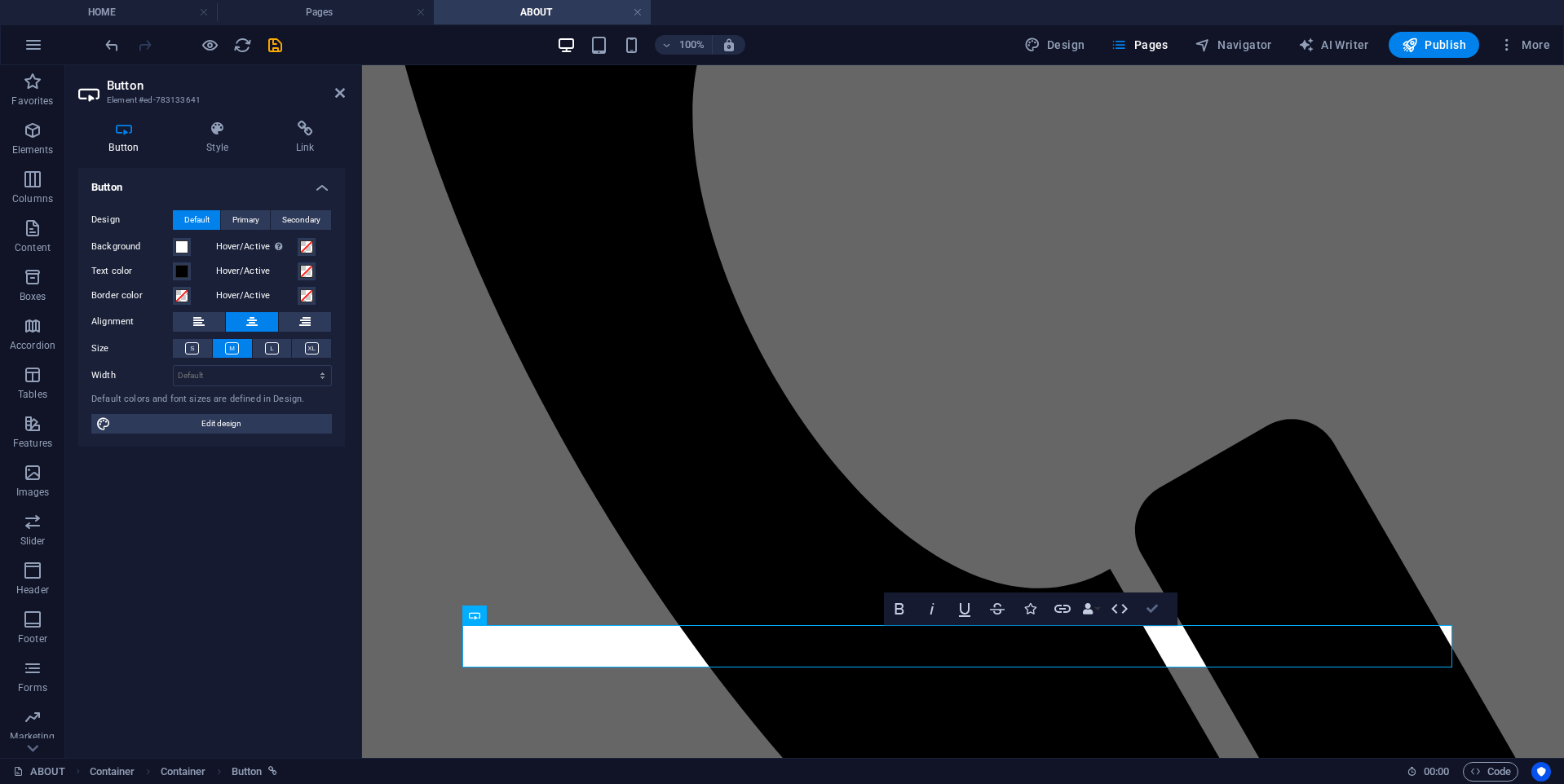 drag, startPoint x: 1158, startPoint y: 611, endPoint x: 1052, endPoint y: 547, distance: 123.82245 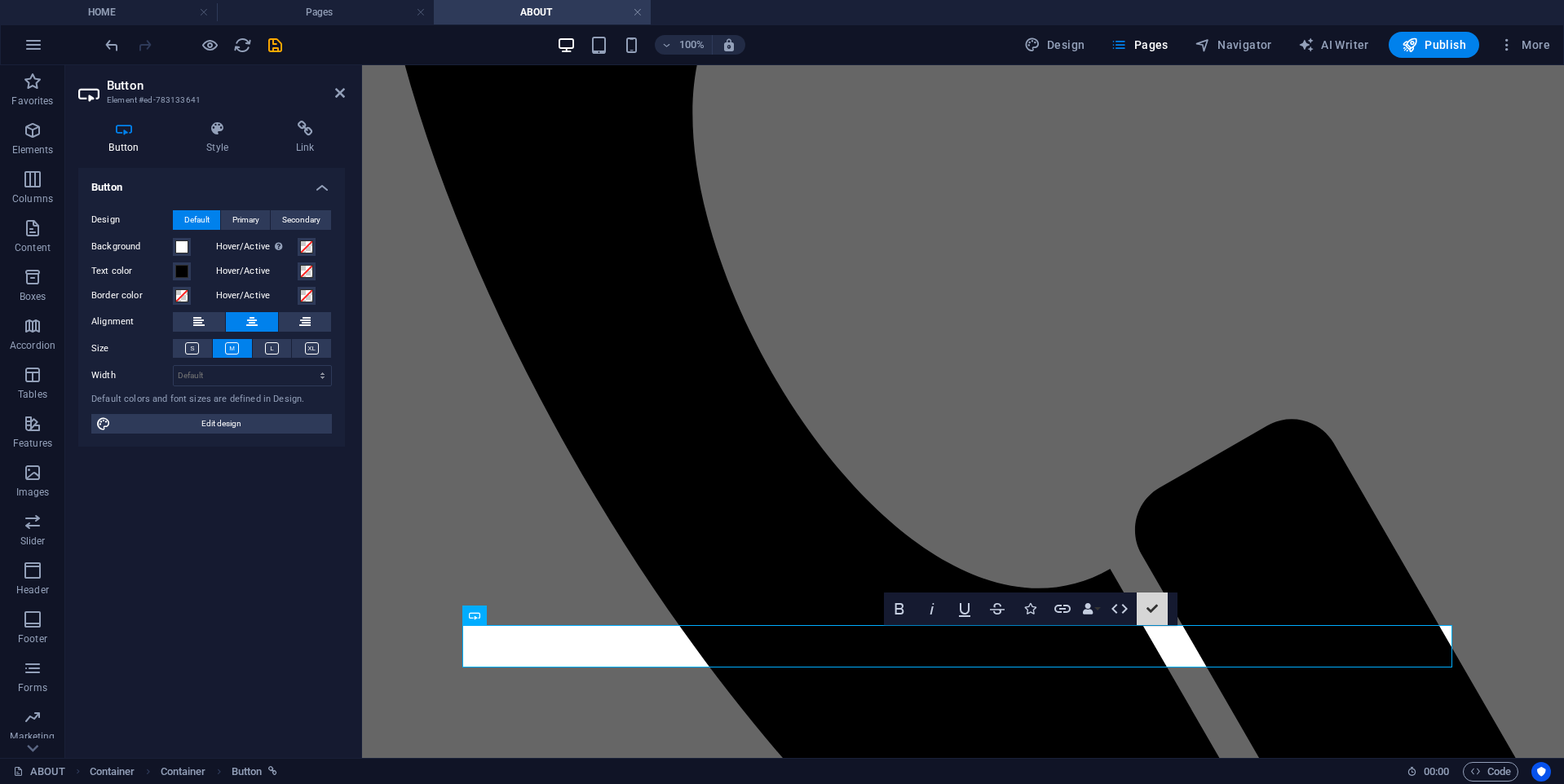 scroll, scrollTop: 1141, scrollLeft: 0, axis: vertical 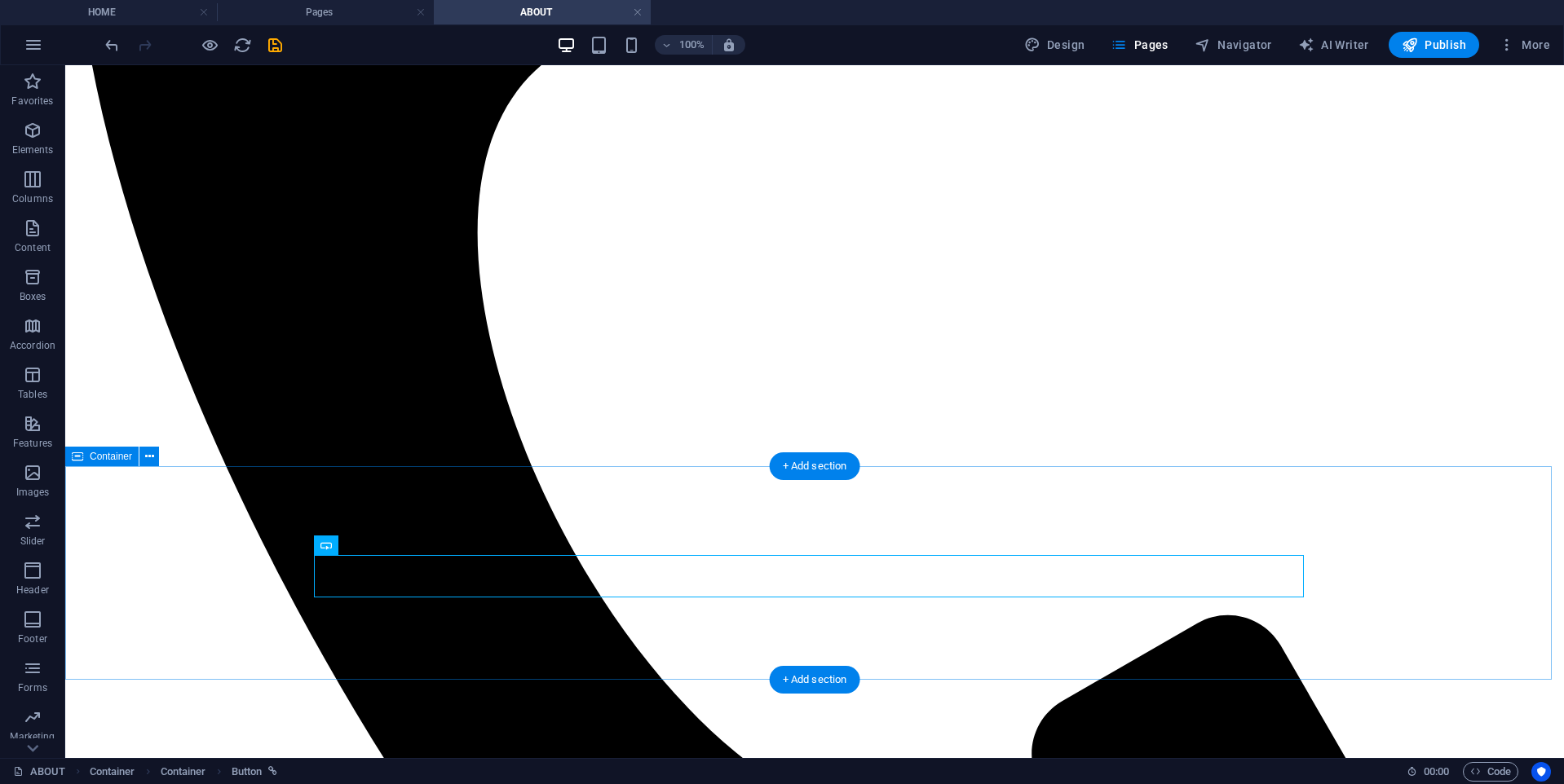 click on "Expert solutions for your project Contact US" at bounding box center (815, 4011) 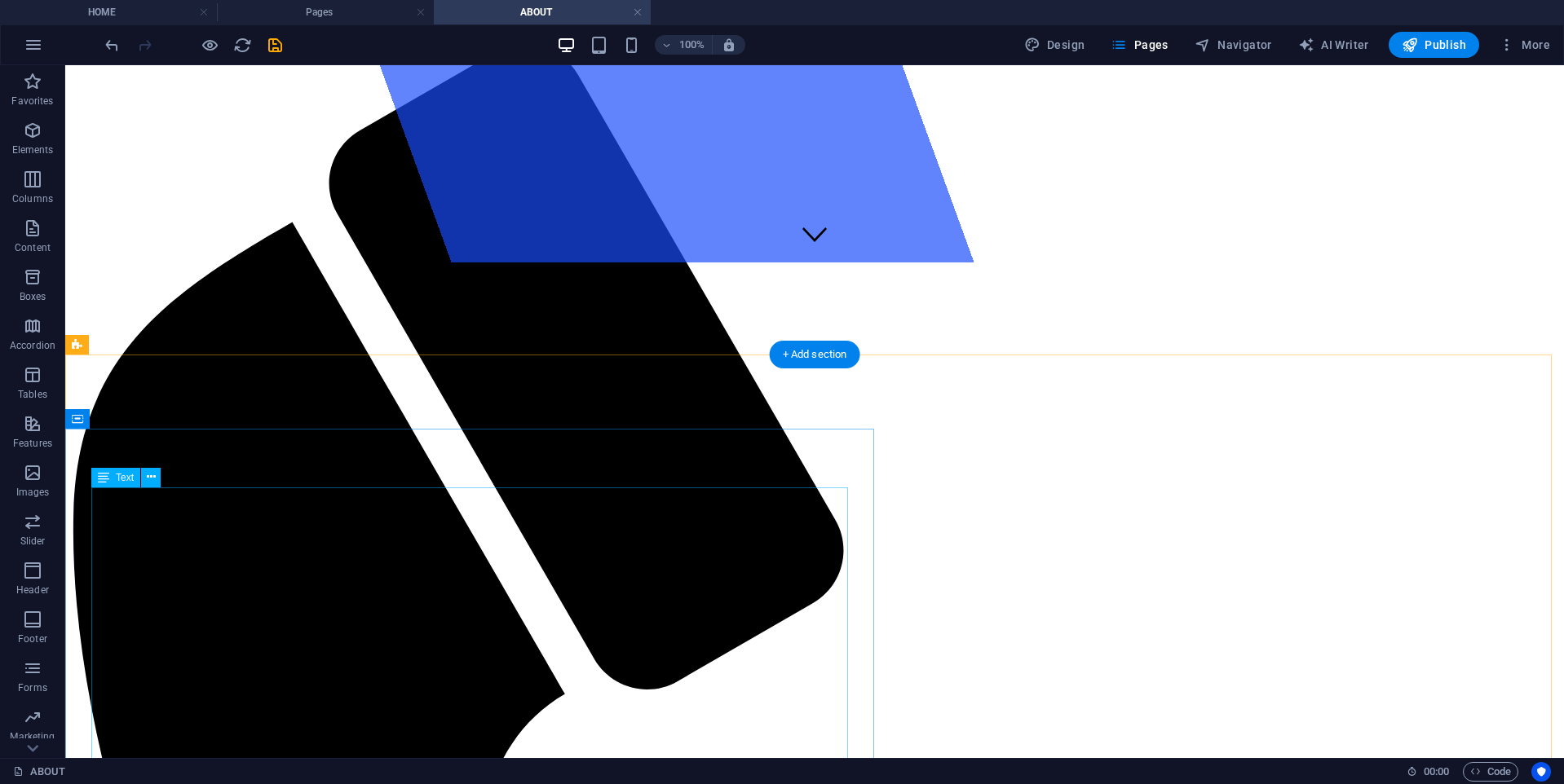scroll, scrollTop: 489, scrollLeft: 0, axis: vertical 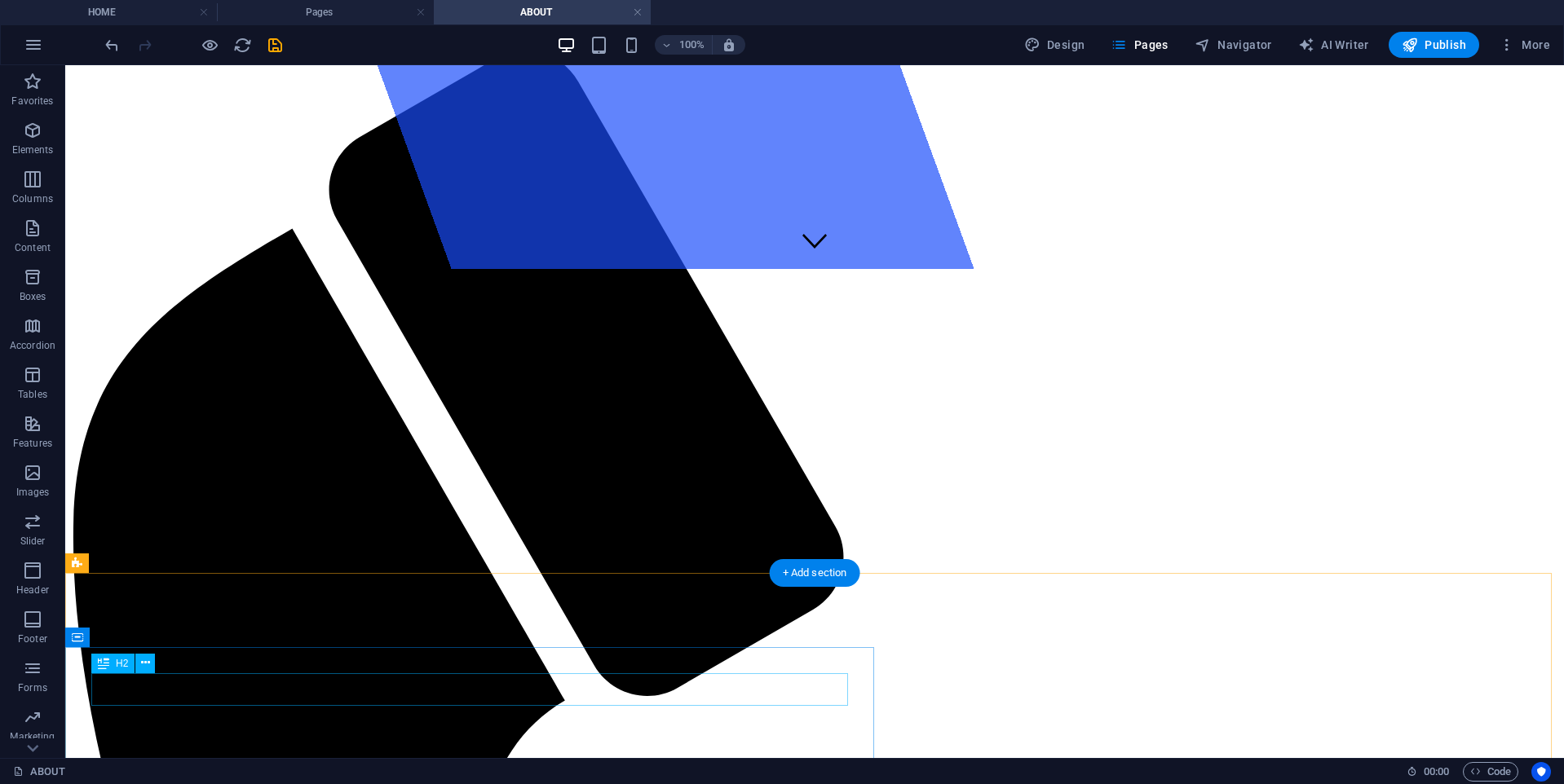 click on "Our History" at bounding box center [815, 3931] 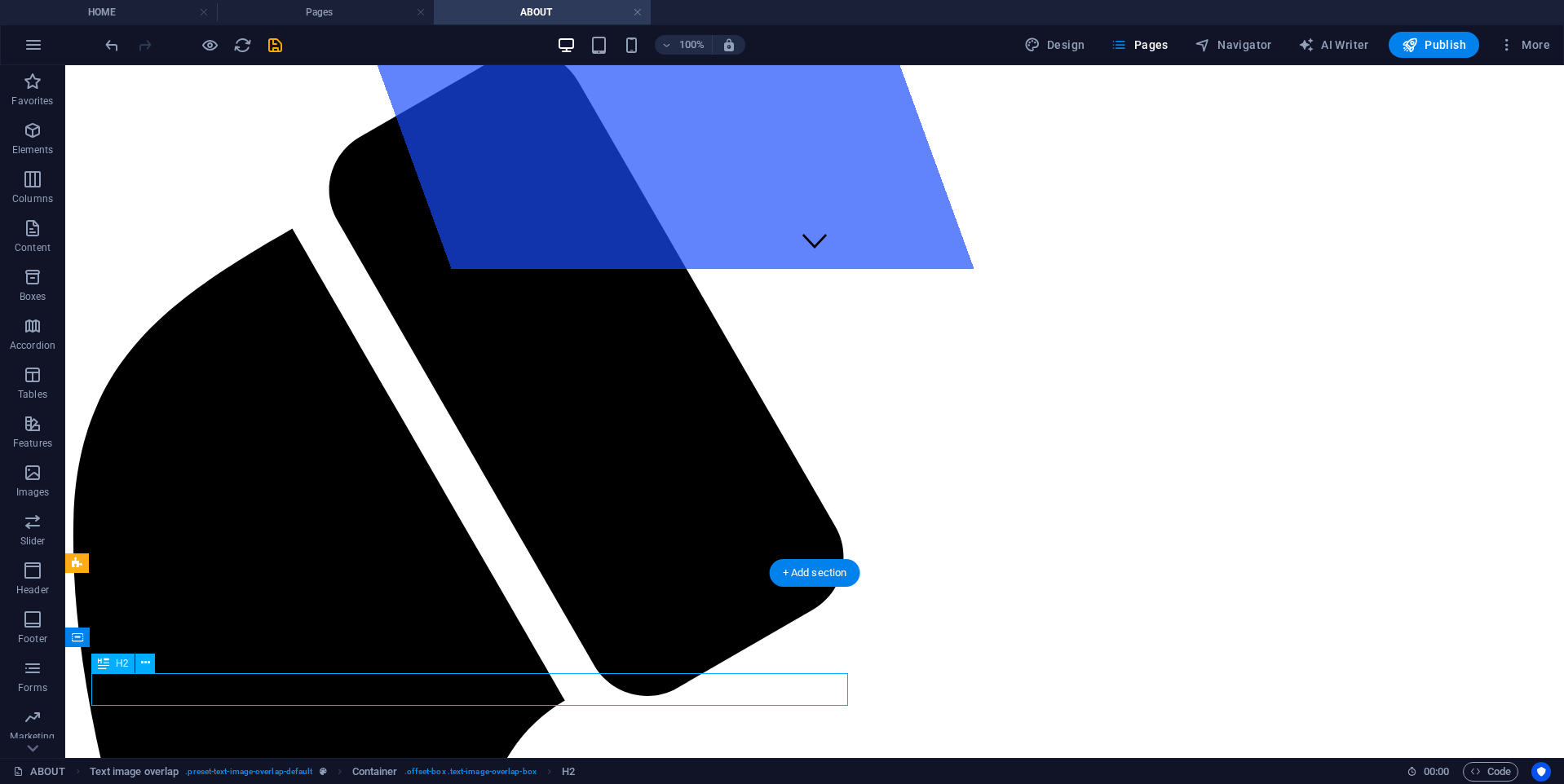 click on "Our History" at bounding box center [815, 3931] 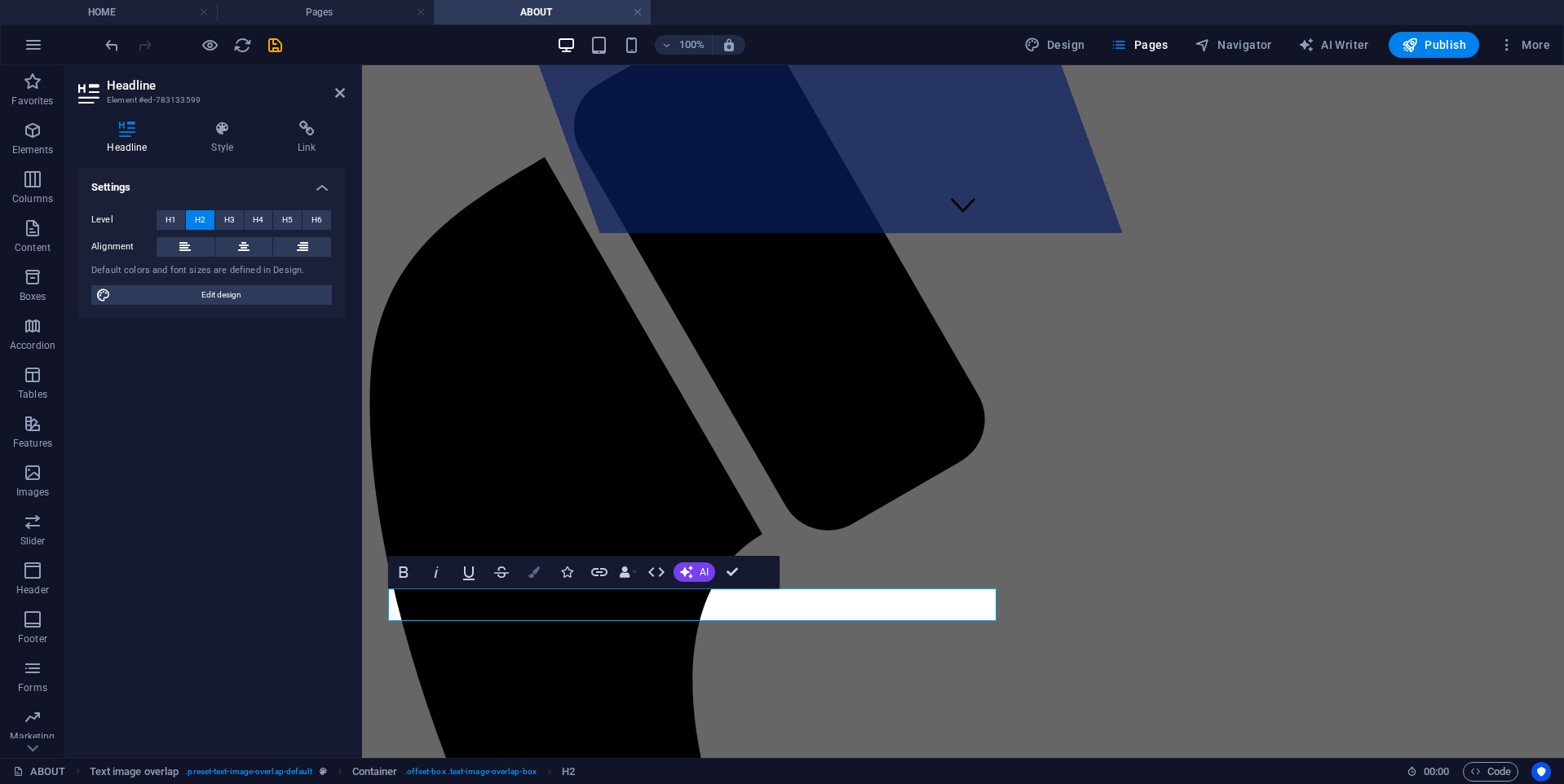 click on "Colors" at bounding box center [534, 572] 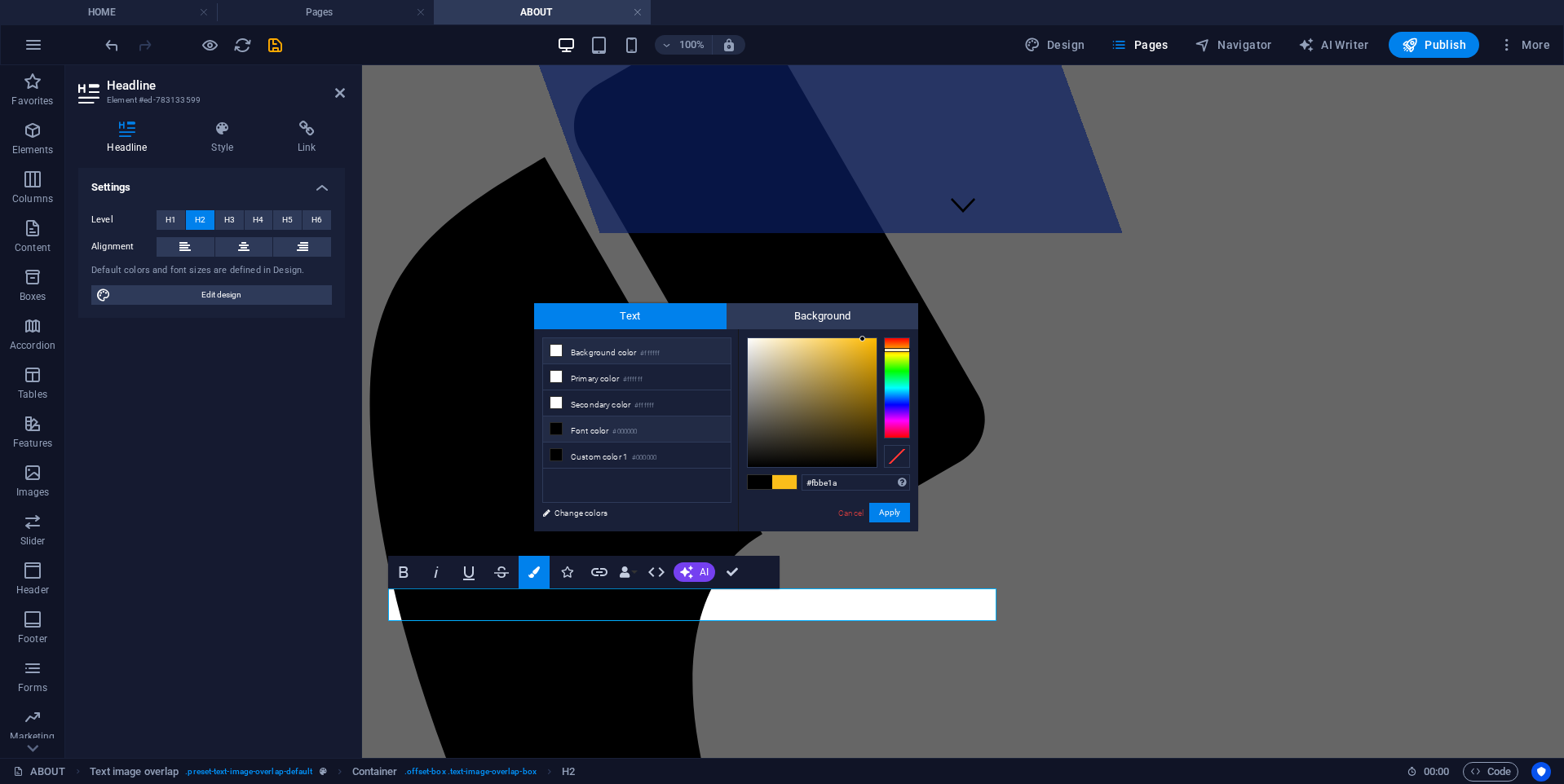 click at bounding box center [556, 350] 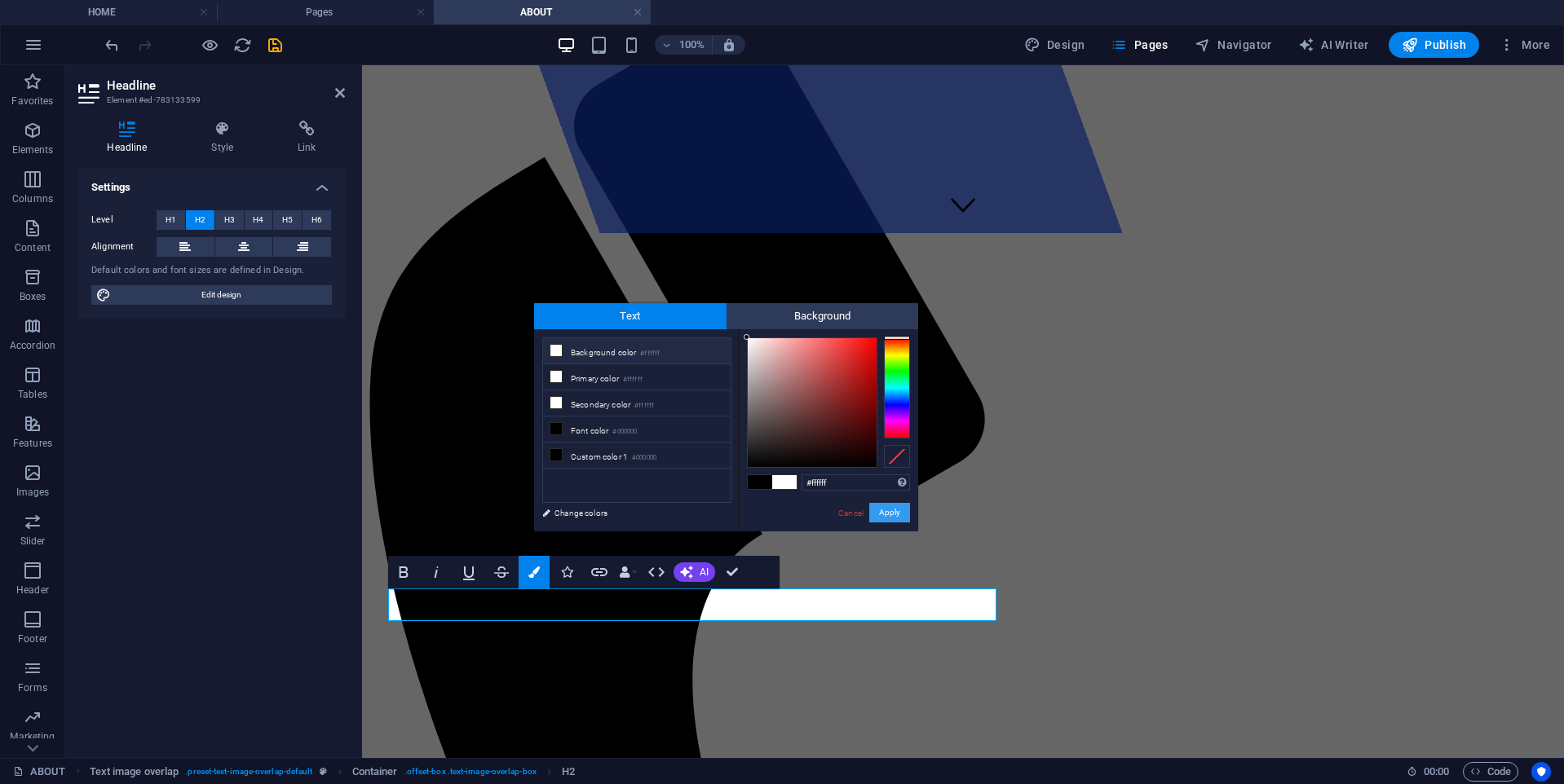 click on "Apply" at bounding box center (890, 513) 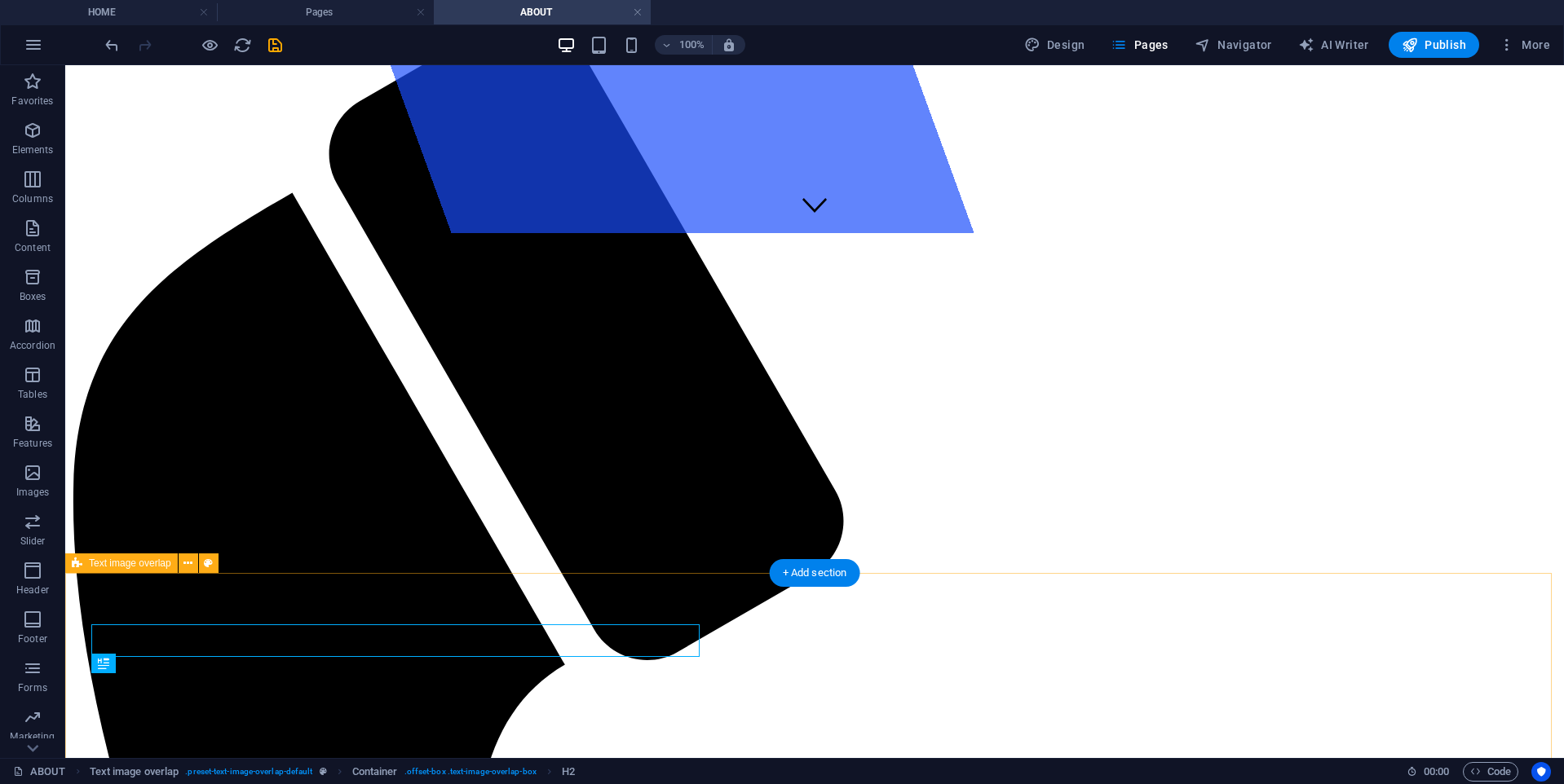 scroll, scrollTop: 489, scrollLeft: 0, axis: vertical 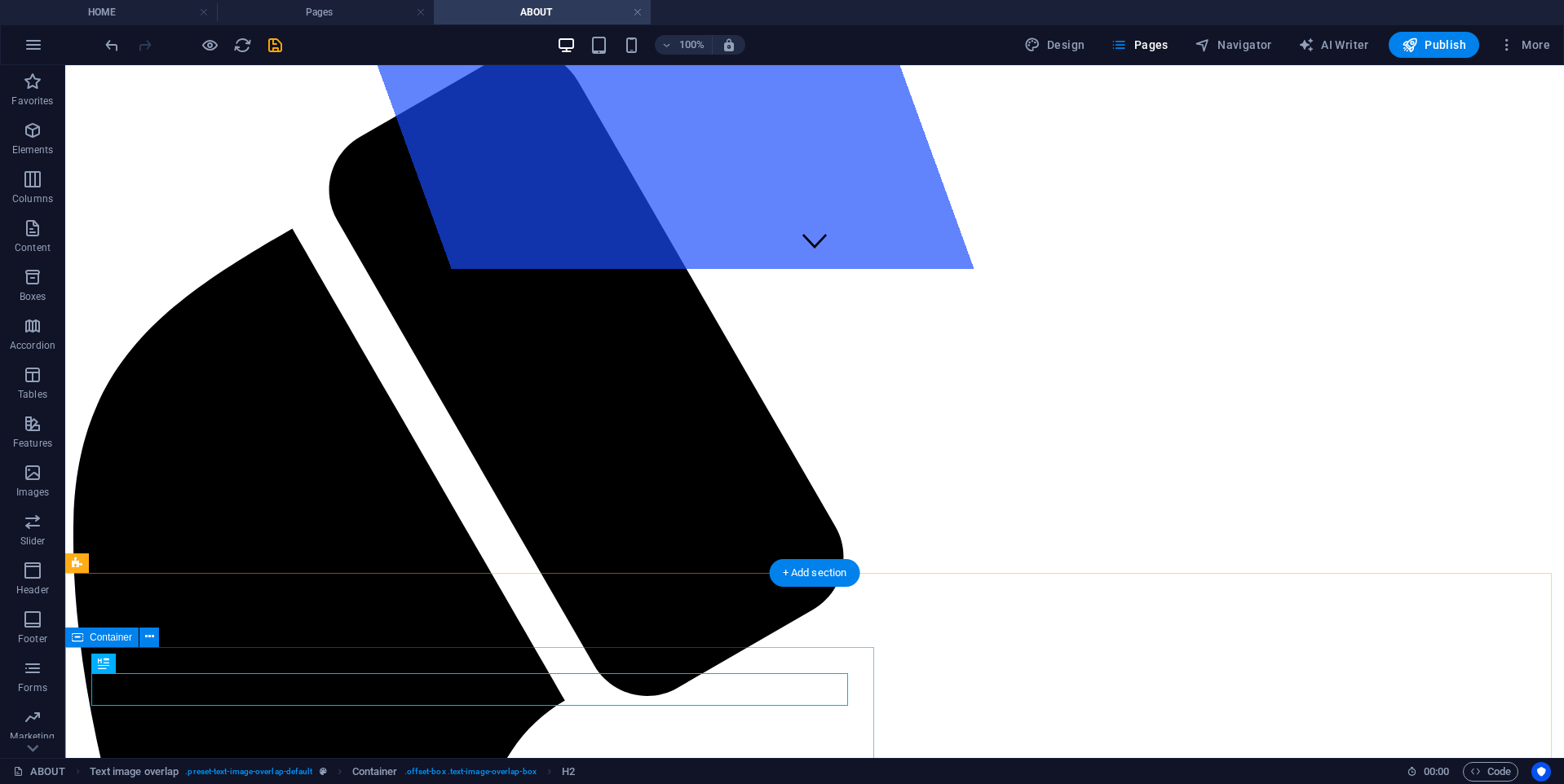 click on "Our History LEMICO has evolved from its pioneering roots into a globally trusted name in aviation fuel refueling and filtration technologies. With a footprint spanning North America, Europe, and Asia, LEMICO is known not just for its reach, but for the legacy it has built—one defined by engineering excellence, innovation, and an uncompromising commitment to jet fuel integrity. As specialists in aviation refueling equipment, LEMICO brings unmatched expertise to the field. Its active involvement in shaping global standards—through organizations like the IATA Microbiology Committee and the CSA B836 Group—reinforces its reputation as a technical authority in jet fuel infrastructure and safety. For generations, LEMICO has supplied the world with advanced solutions tailored to every stage of aviation fuel handling—from refinery to runway. By combining deep industry knowledge with hands-on experience, LEMICO continues to raise the bar in jet fuel filtration, purification, and delivery." at bounding box center [815, 4024] 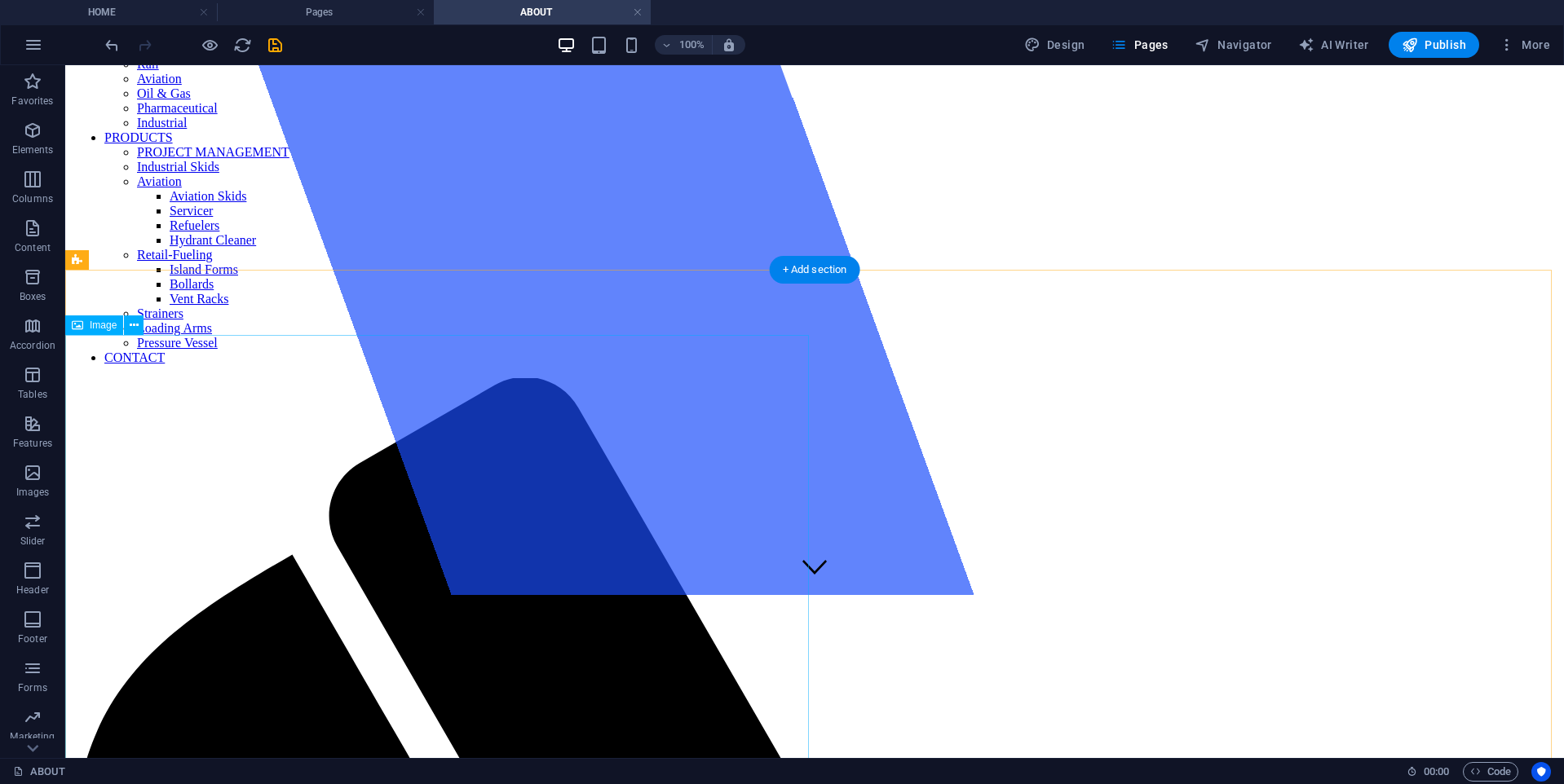 scroll, scrollTop: 0, scrollLeft: 0, axis: both 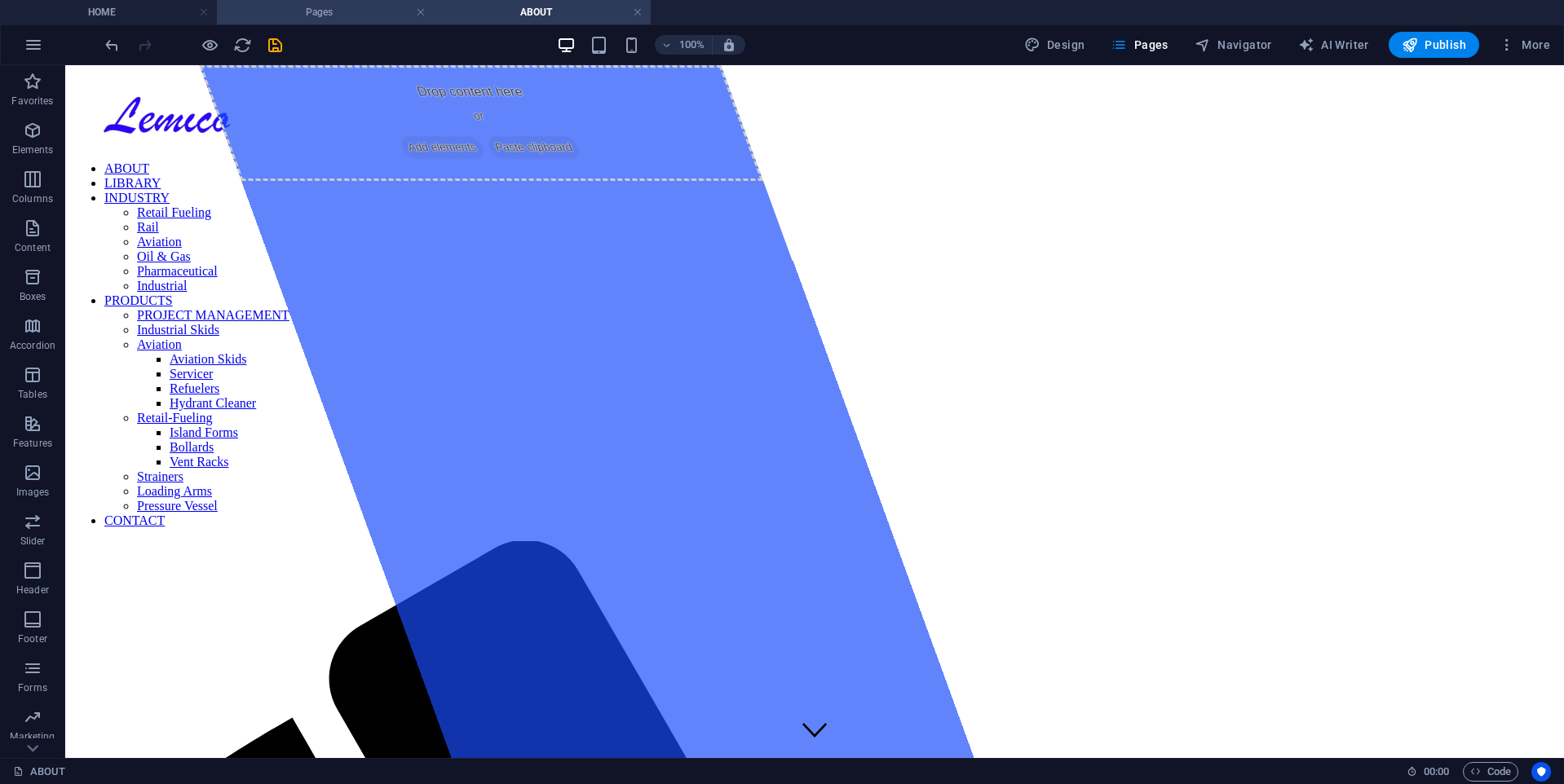 click on "Pages" at bounding box center [325, 12] 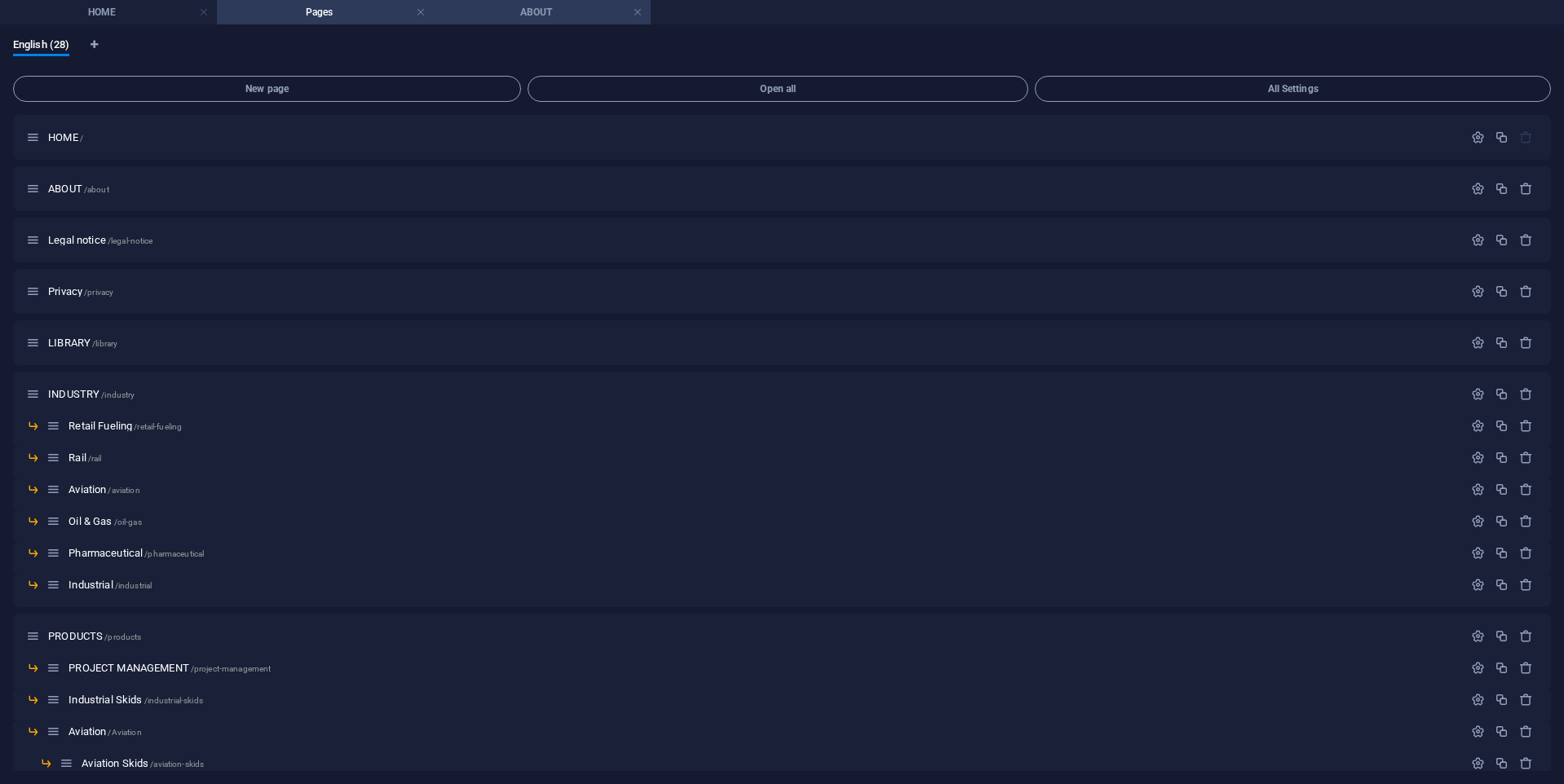 click on "ABOUT" at bounding box center (542, 12) 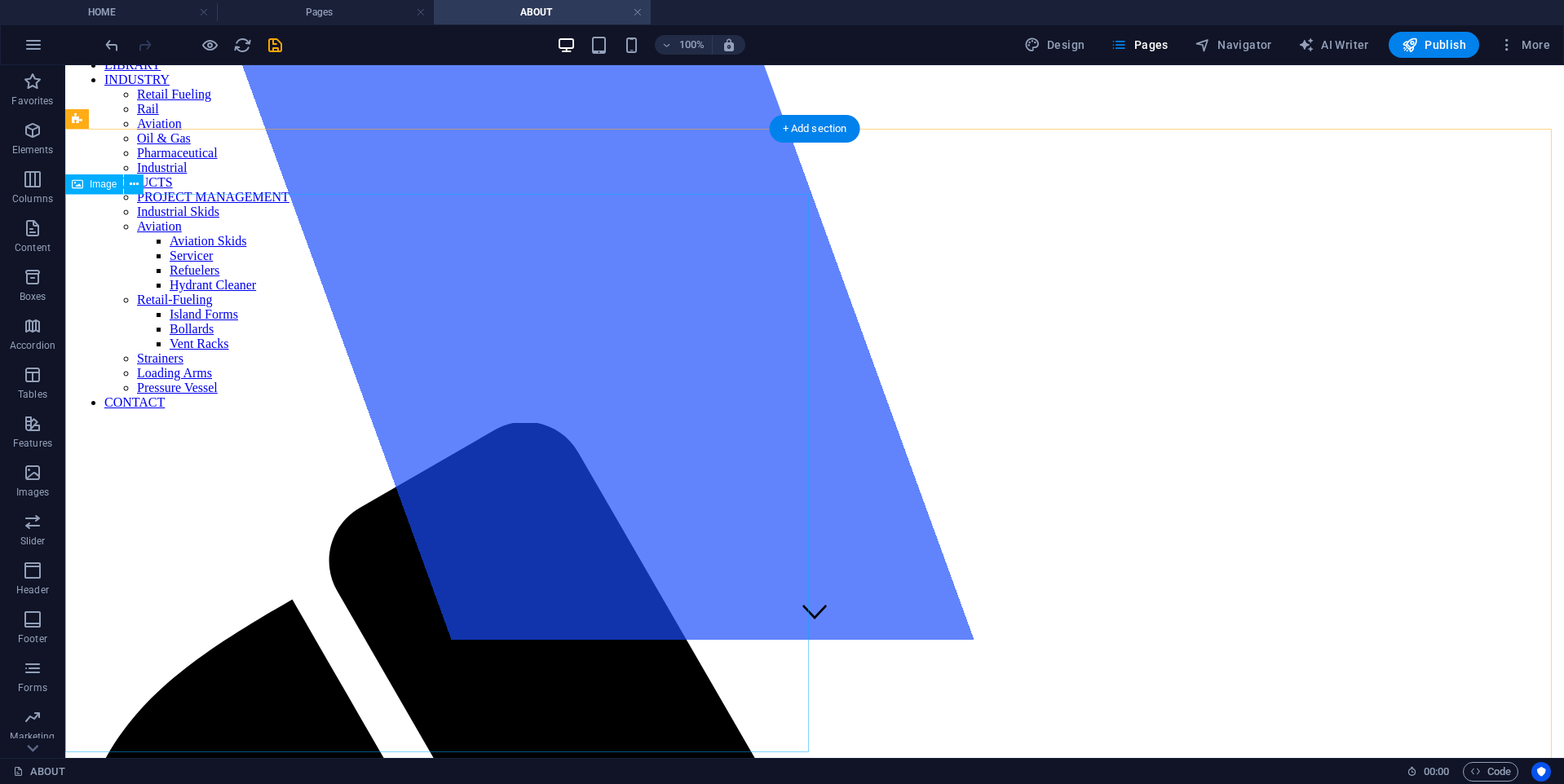 scroll, scrollTop: 0, scrollLeft: 0, axis: both 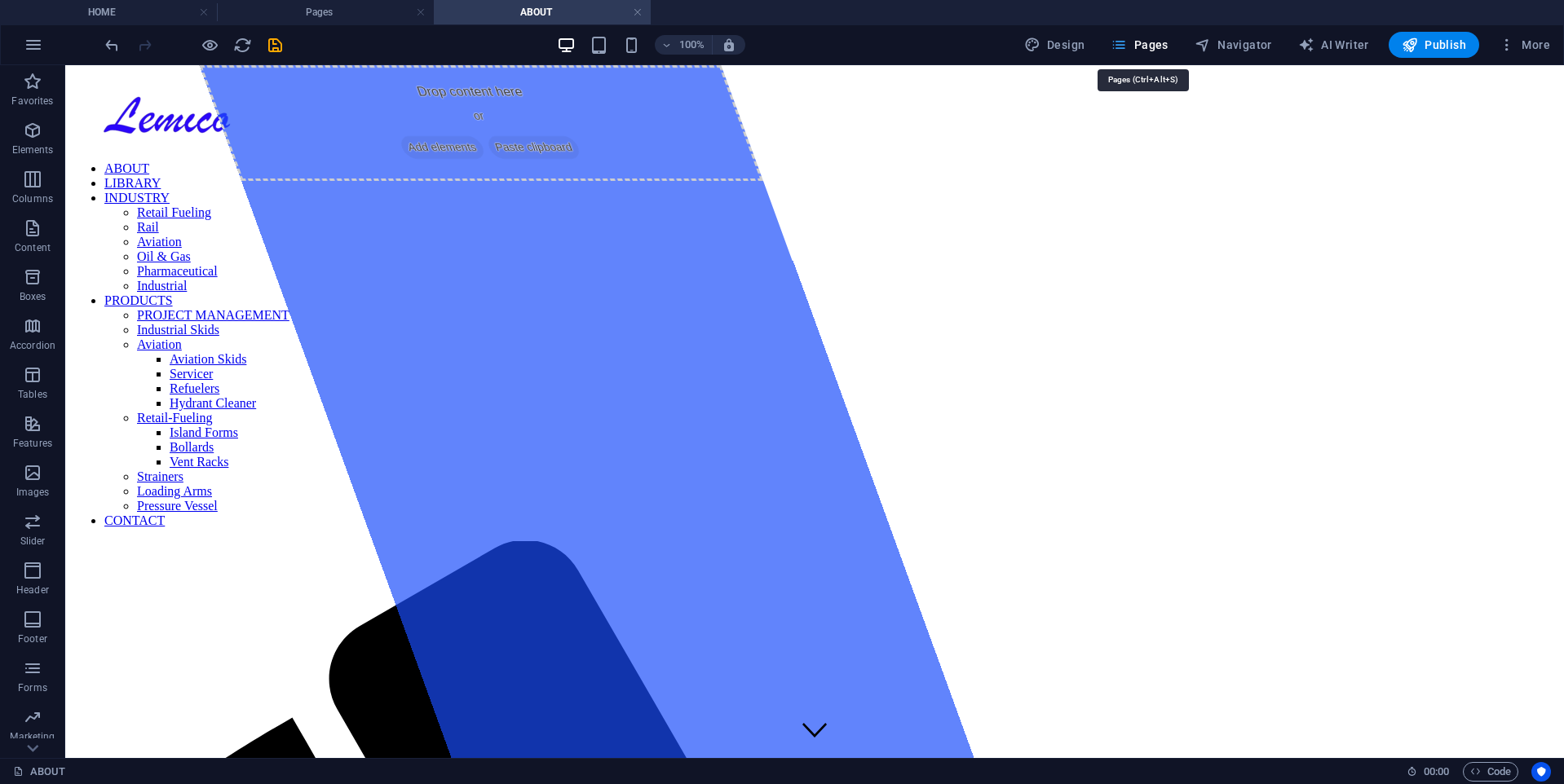 click on "Pages" at bounding box center [1139, 45] 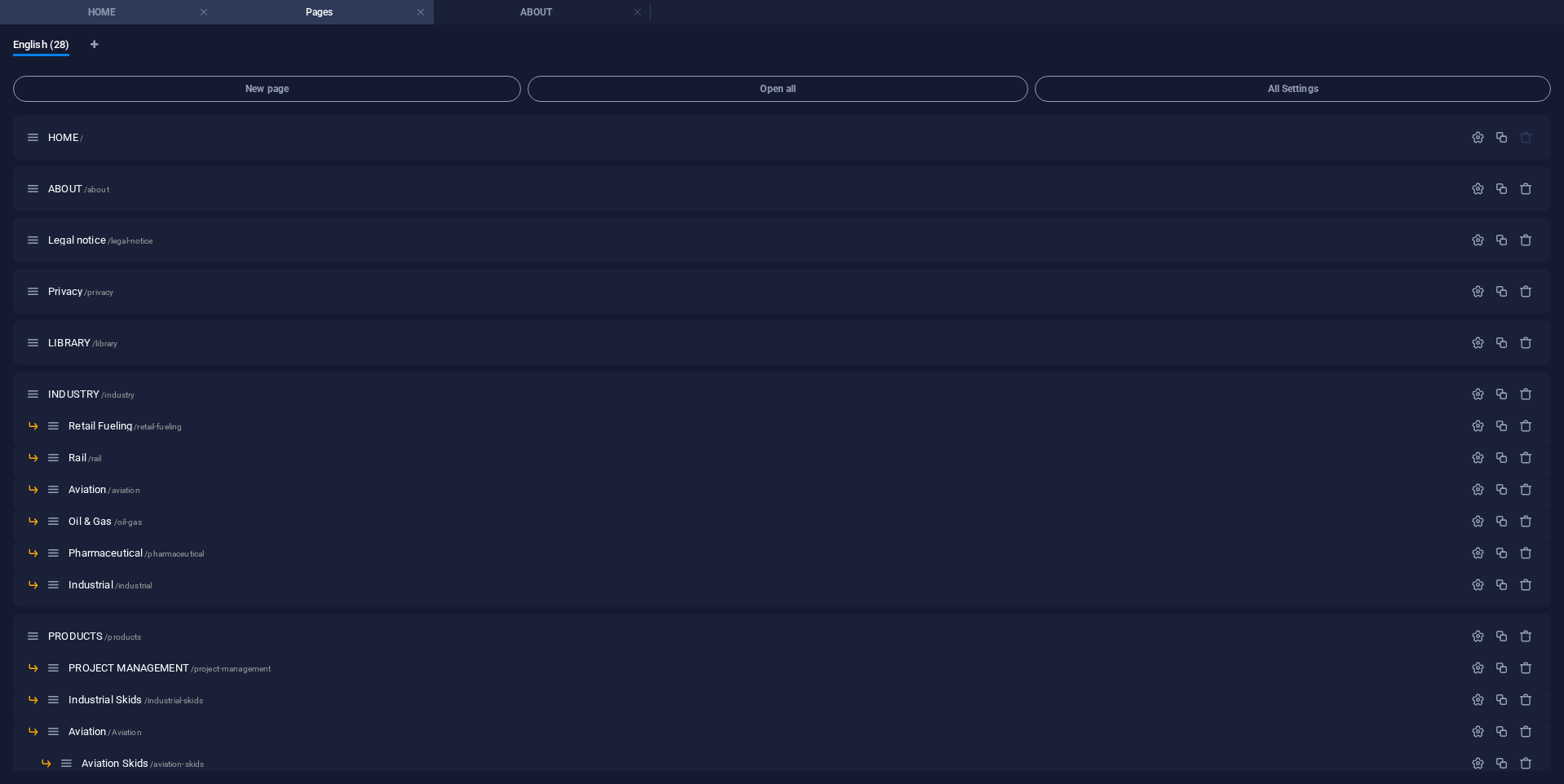 click on "HOME" at bounding box center [108, 12] 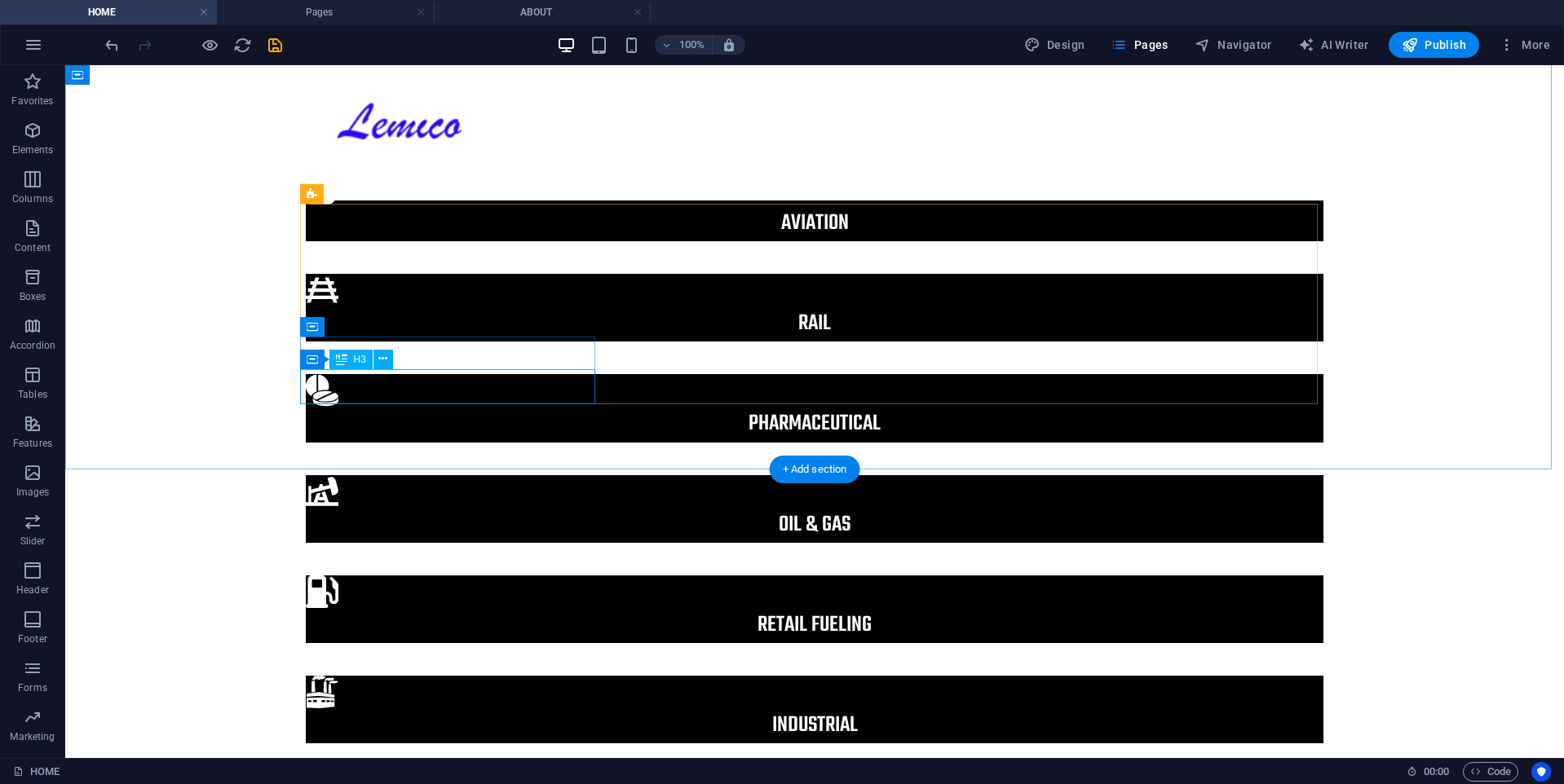 scroll, scrollTop: 1059, scrollLeft: 0, axis: vertical 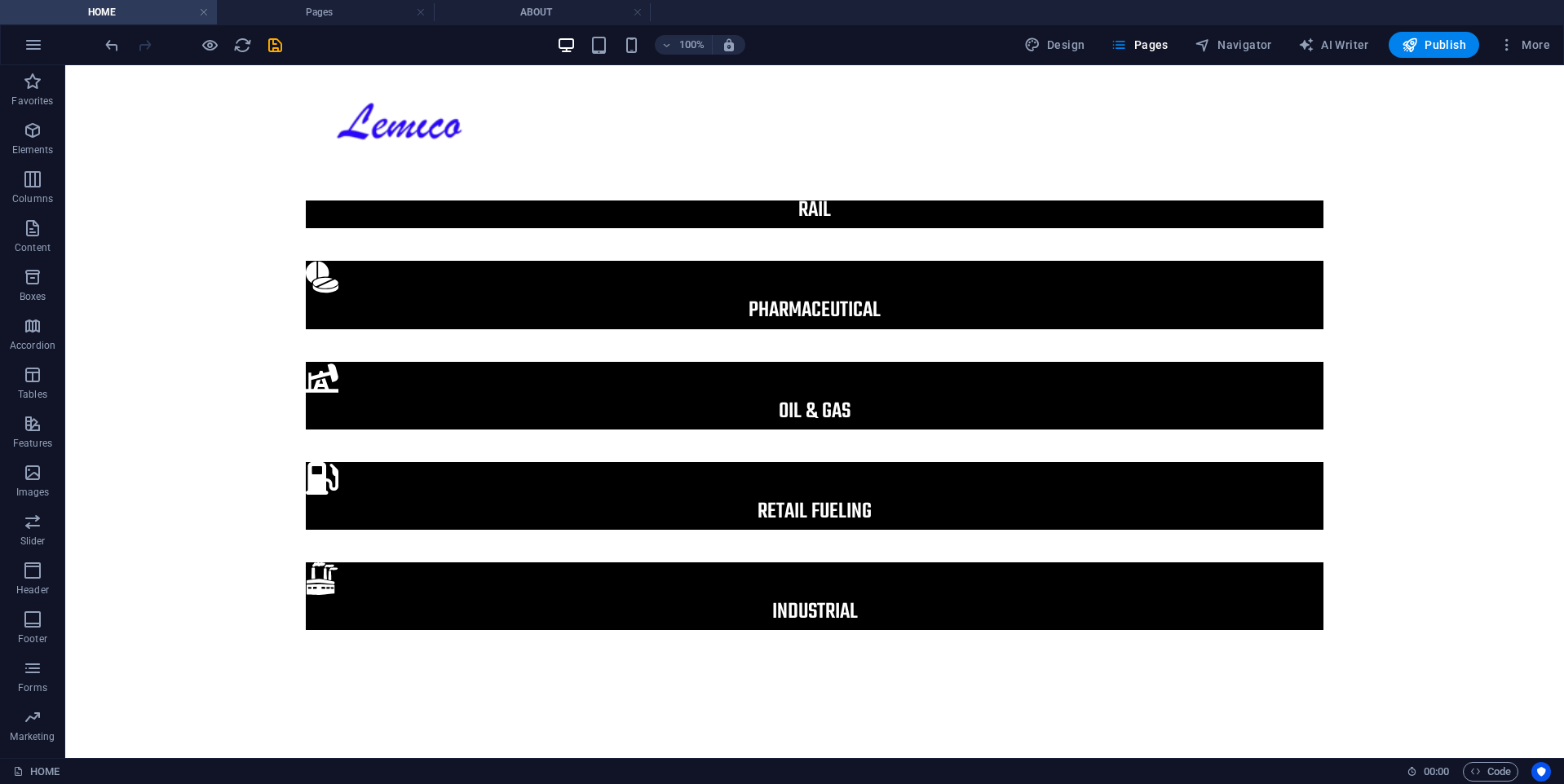 click on "Pages" at bounding box center [325, 12] 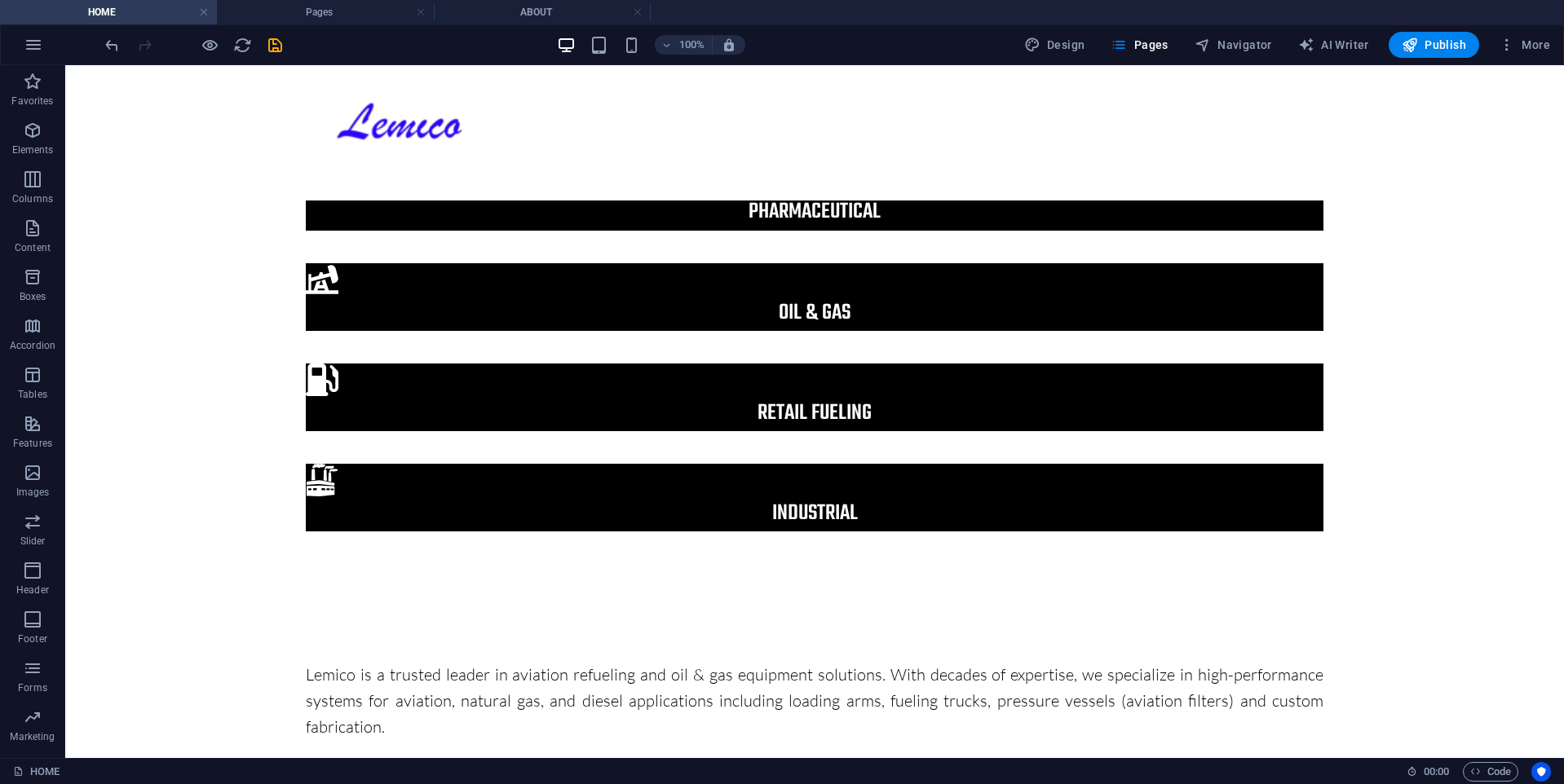 scroll, scrollTop: 0, scrollLeft: 0, axis: both 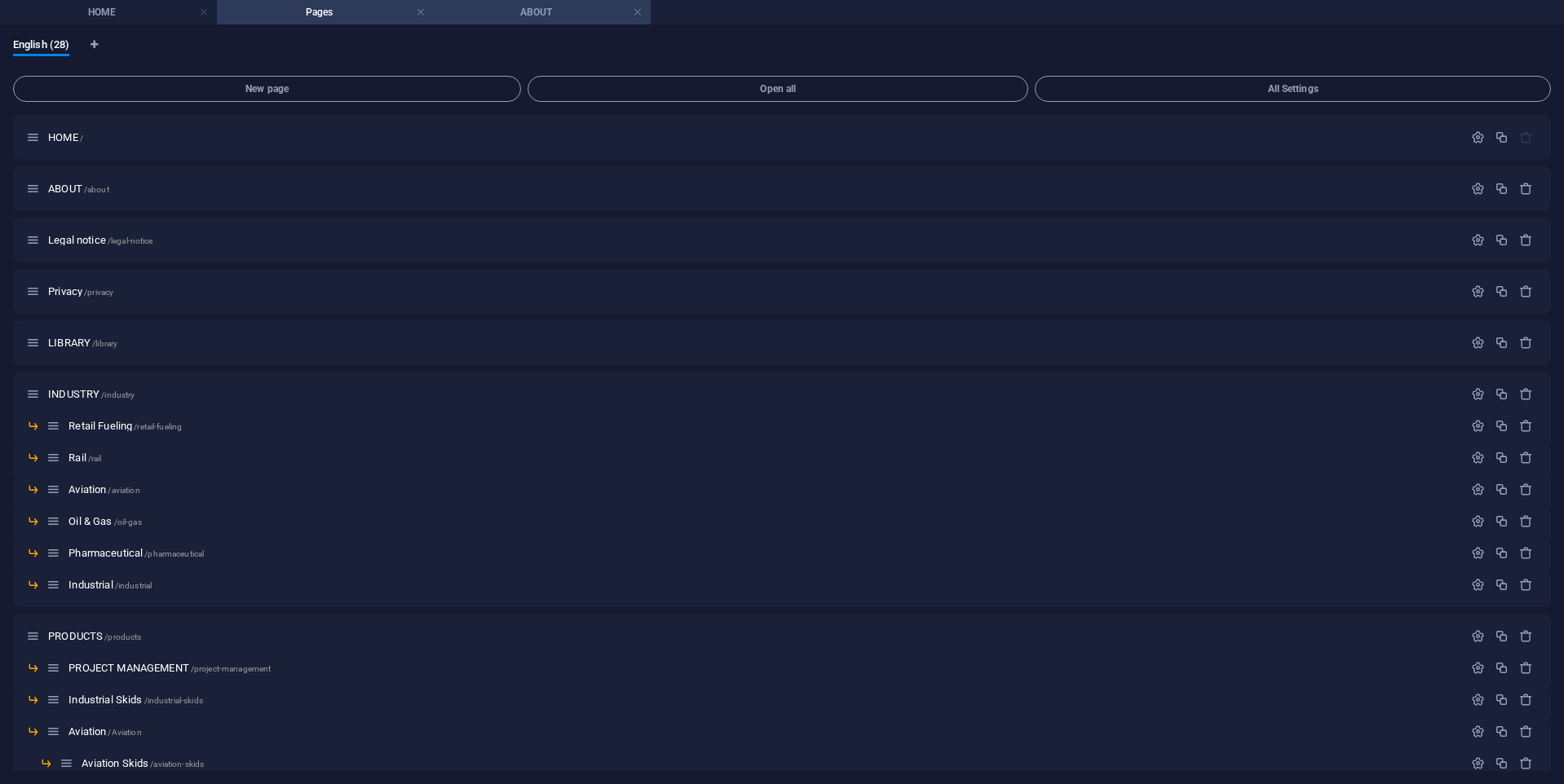click on "ABOUT" at bounding box center [542, 12] 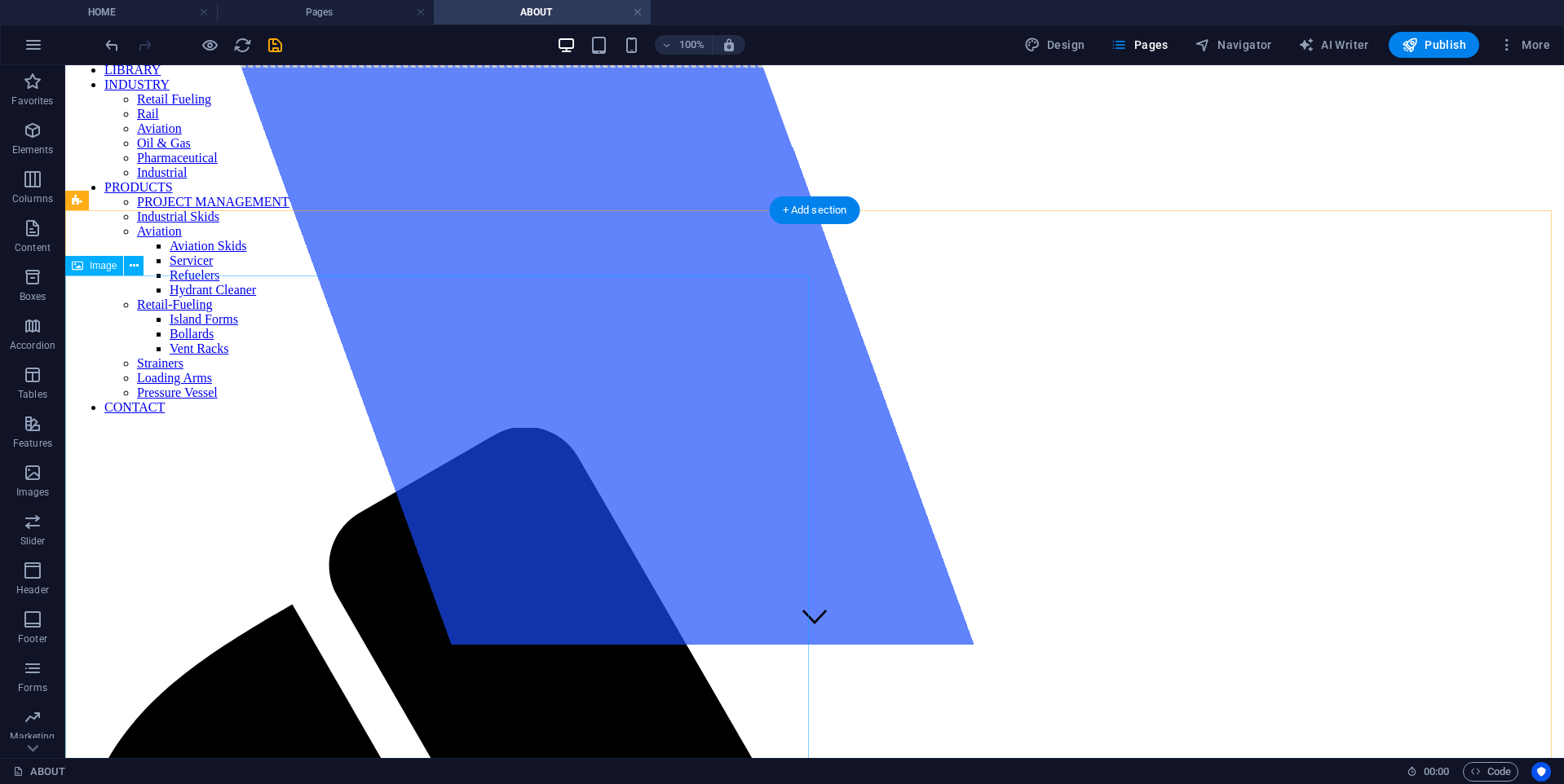 scroll, scrollTop: 0, scrollLeft: 0, axis: both 